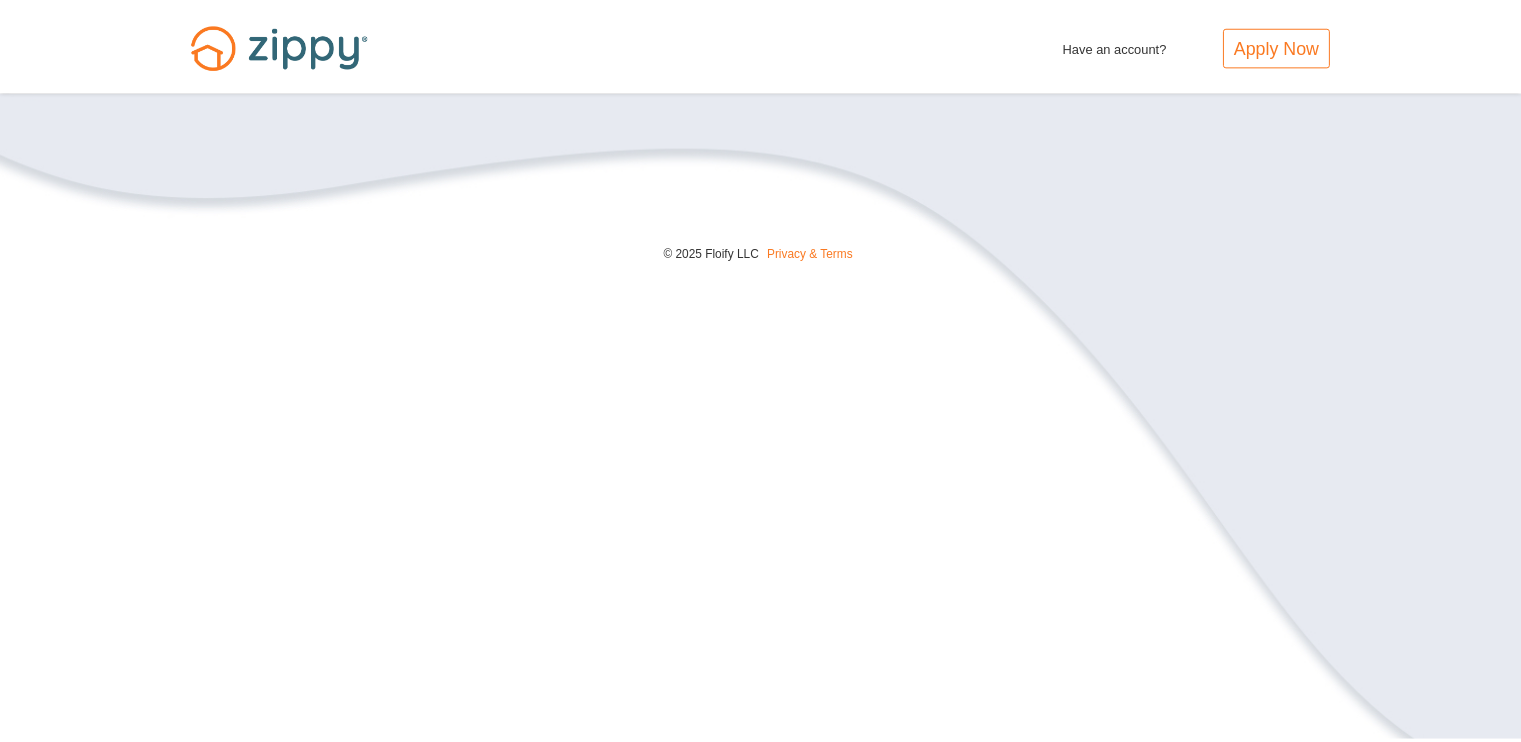 scroll, scrollTop: 0, scrollLeft: 0, axis: both 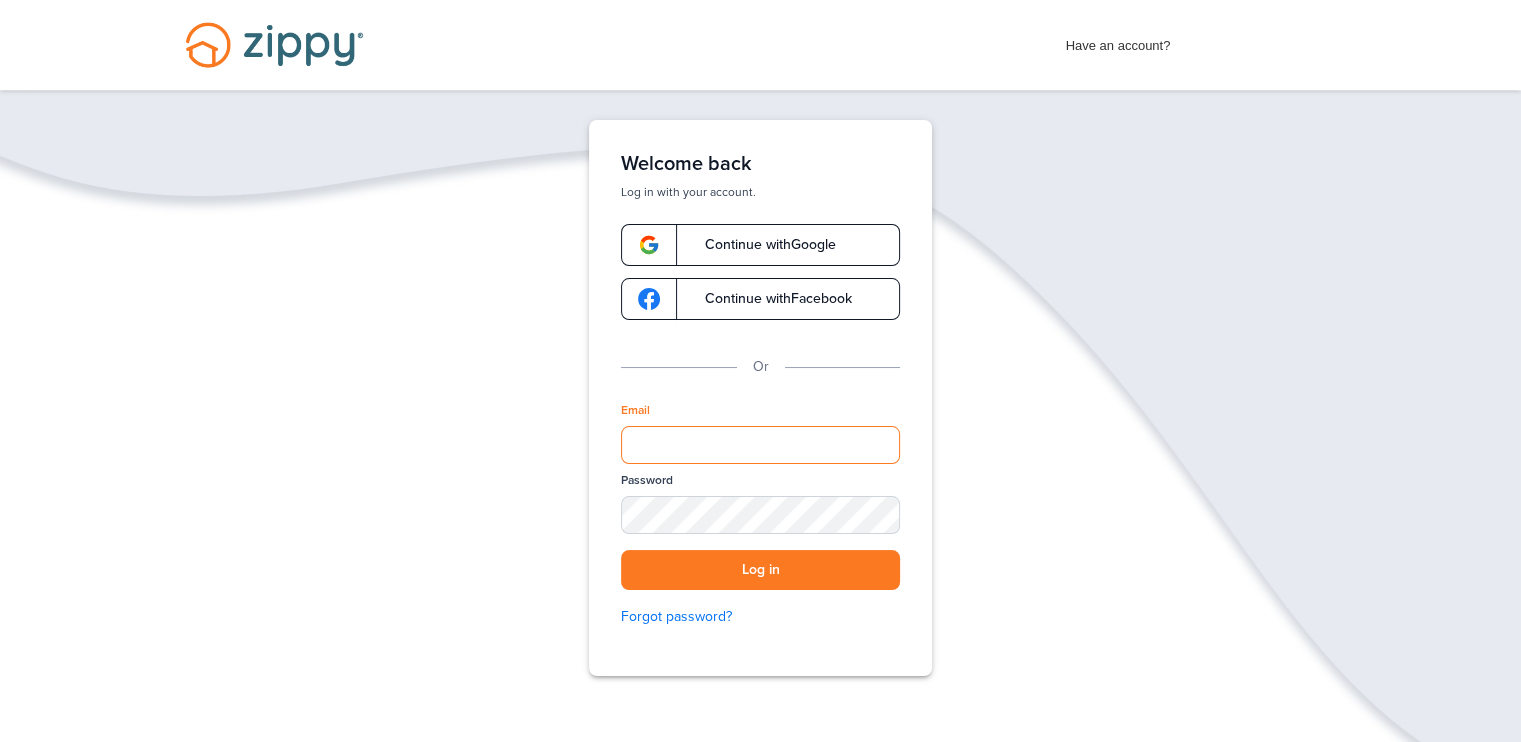 click on "Email" at bounding box center [760, 445] 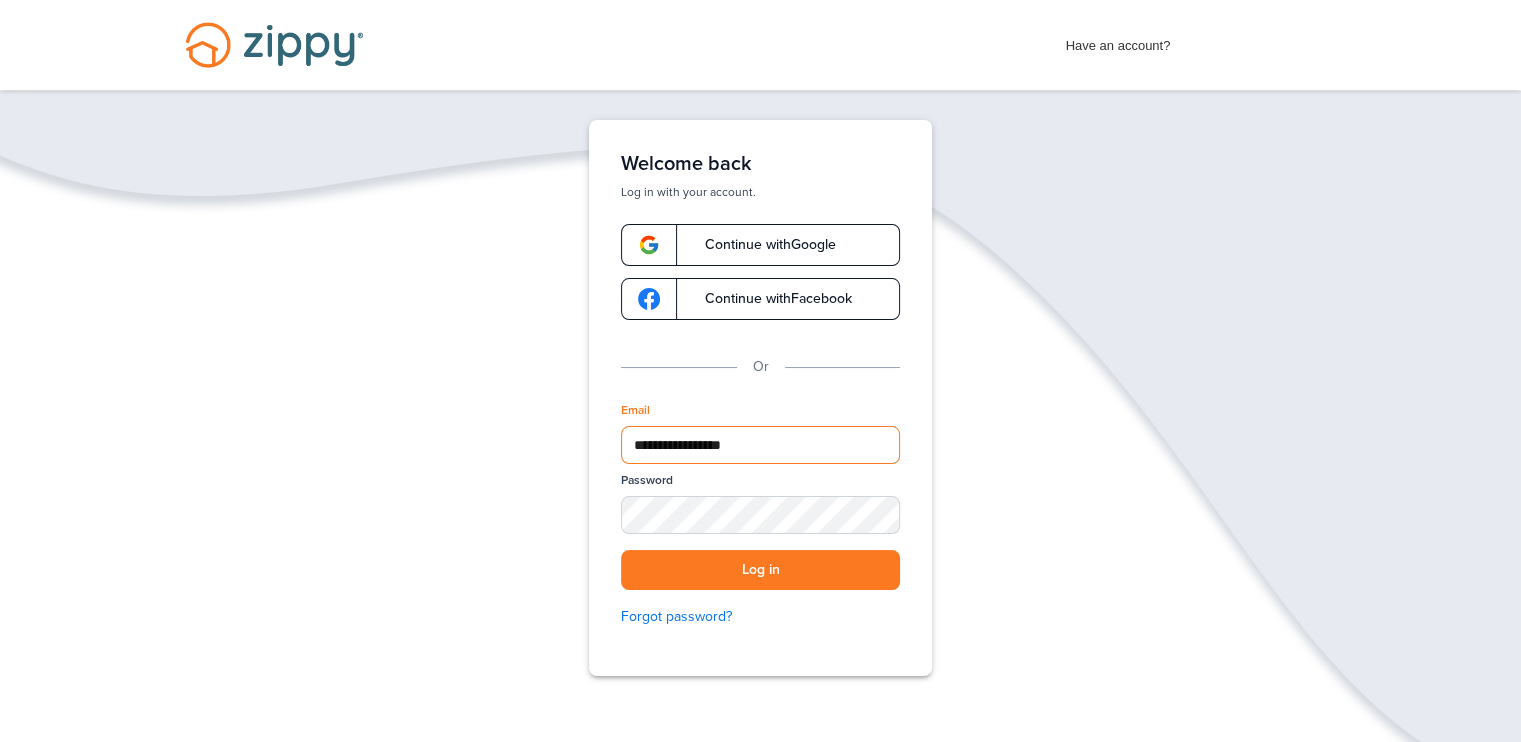 type on "**********" 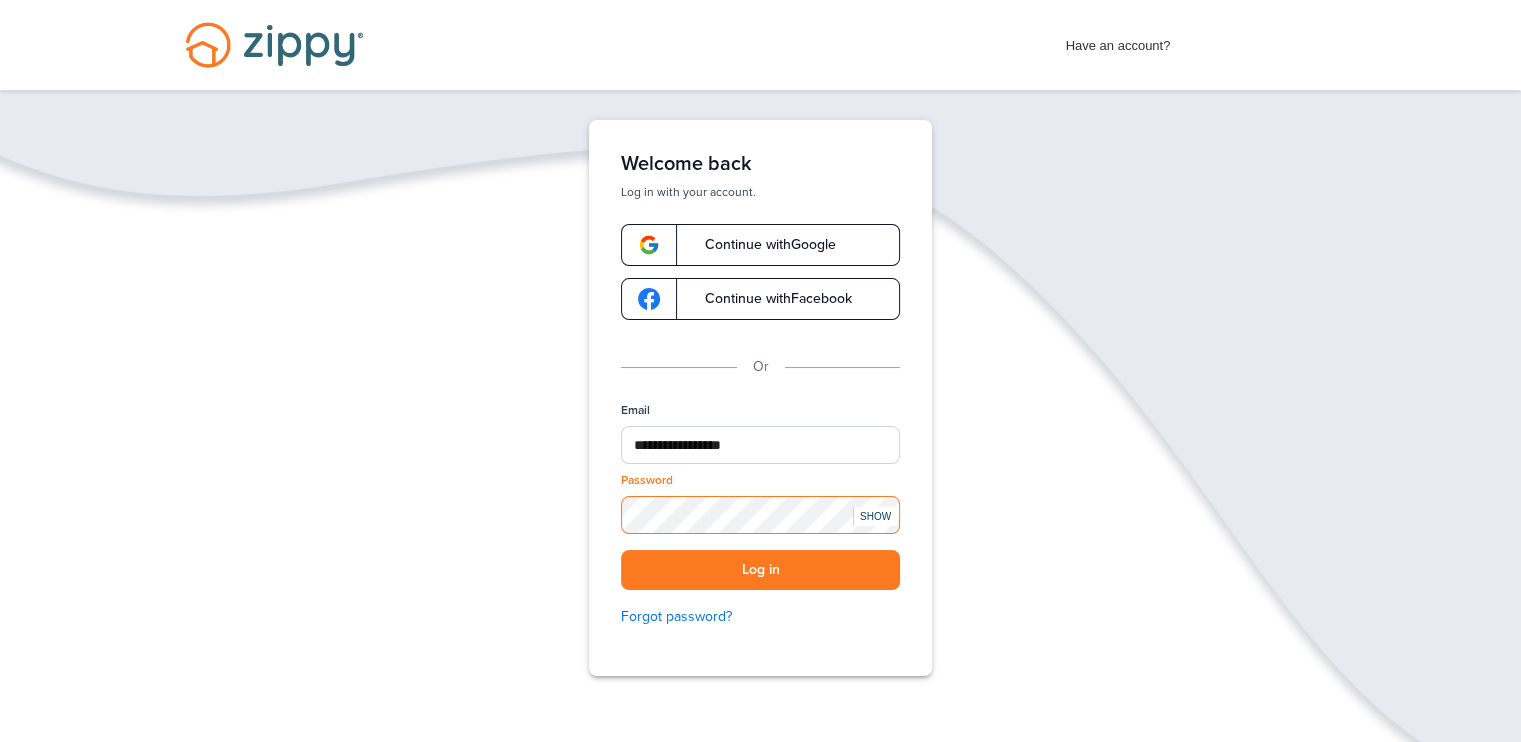 click on "Log in" at bounding box center (760, 570) 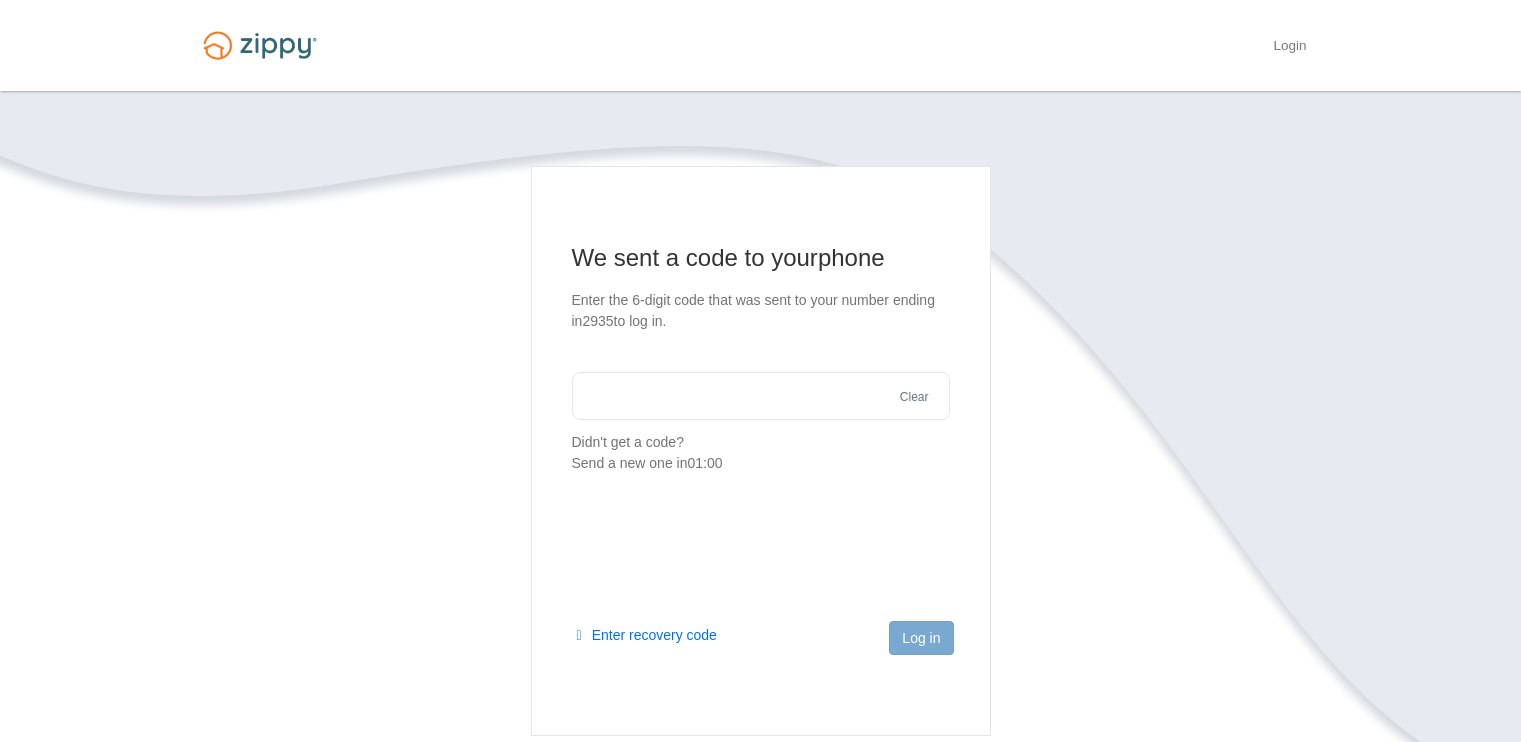 scroll, scrollTop: 0, scrollLeft: 0, axis: both 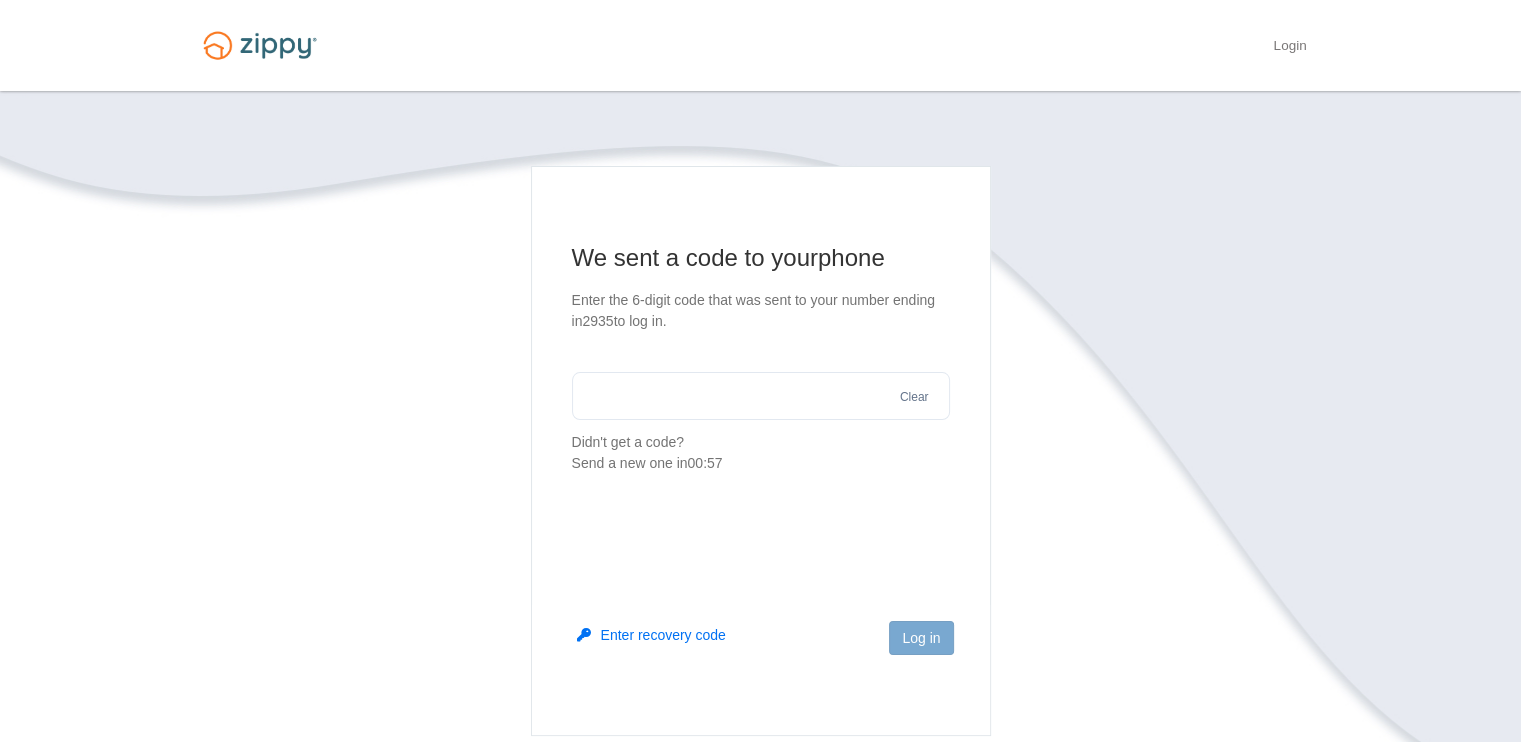 click at bounding box center [761, 396] 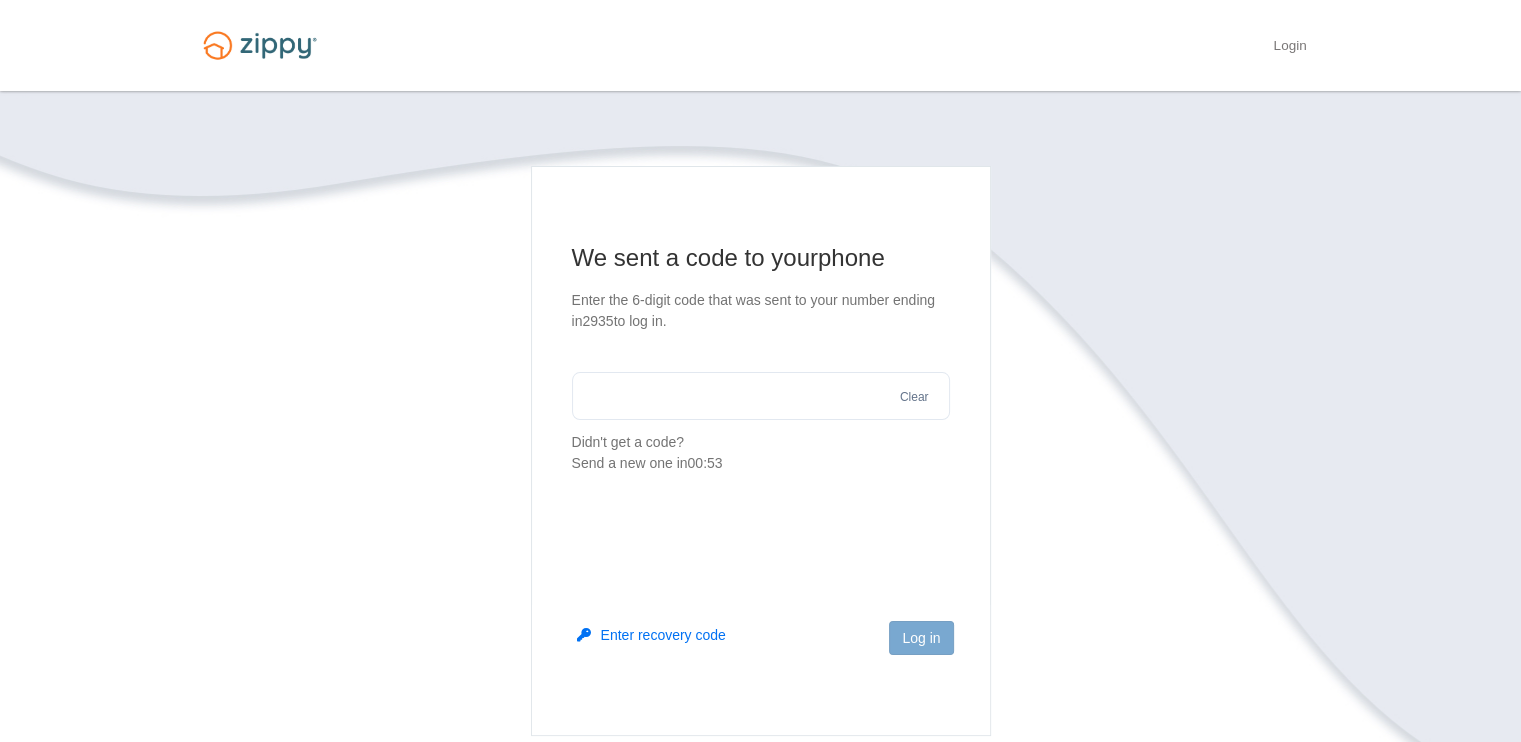 click at bounding box center [761, 396] 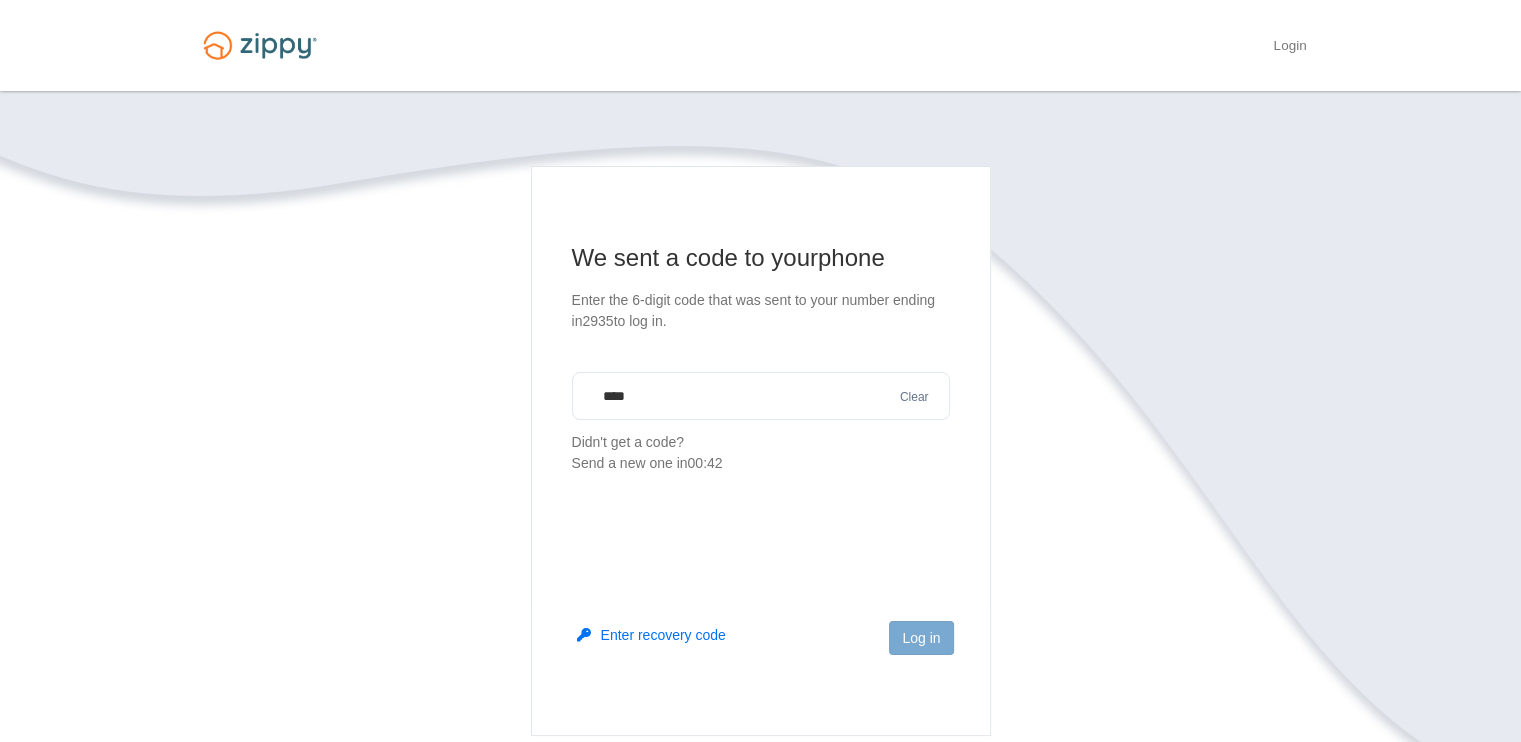click on "****" at bounding box center [761, 396] 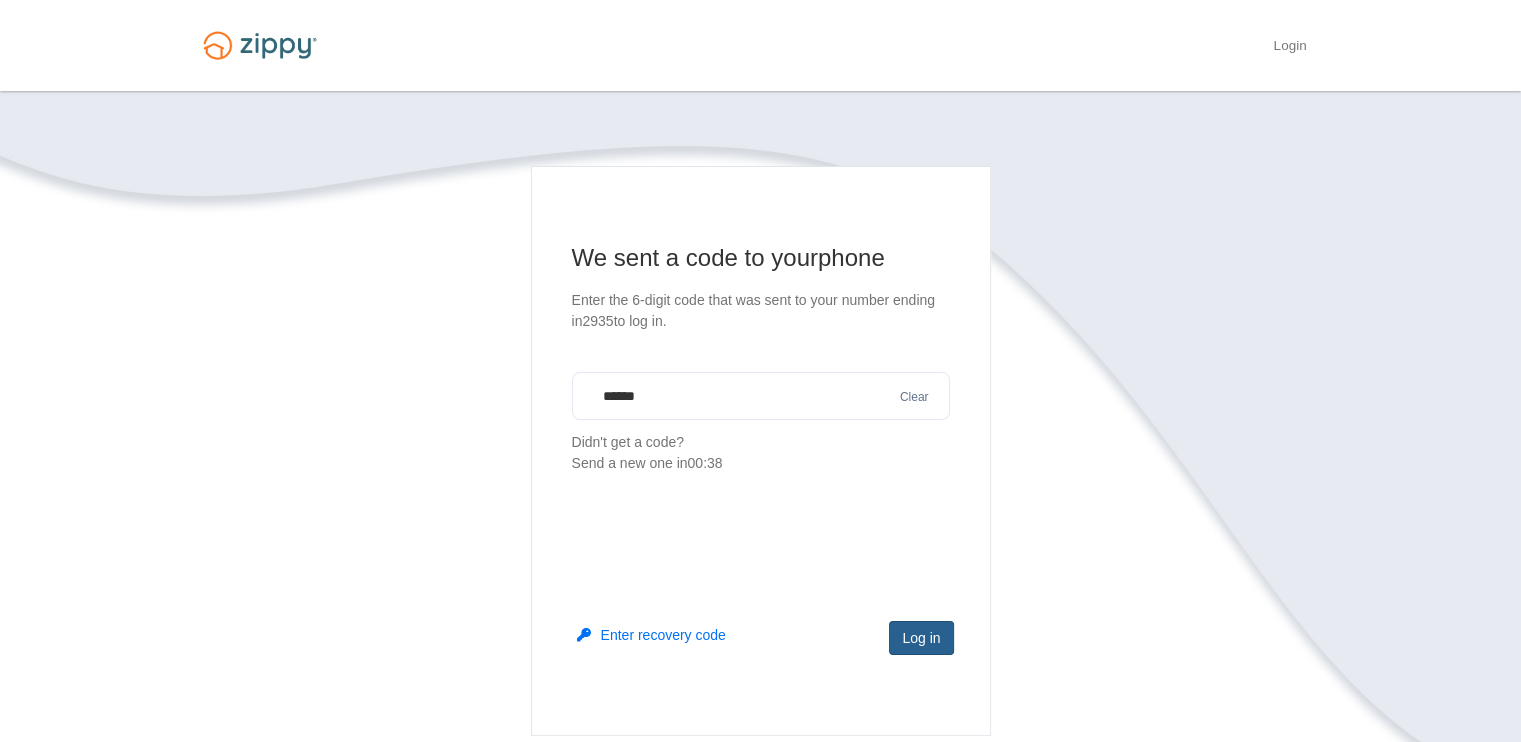 type on "******" 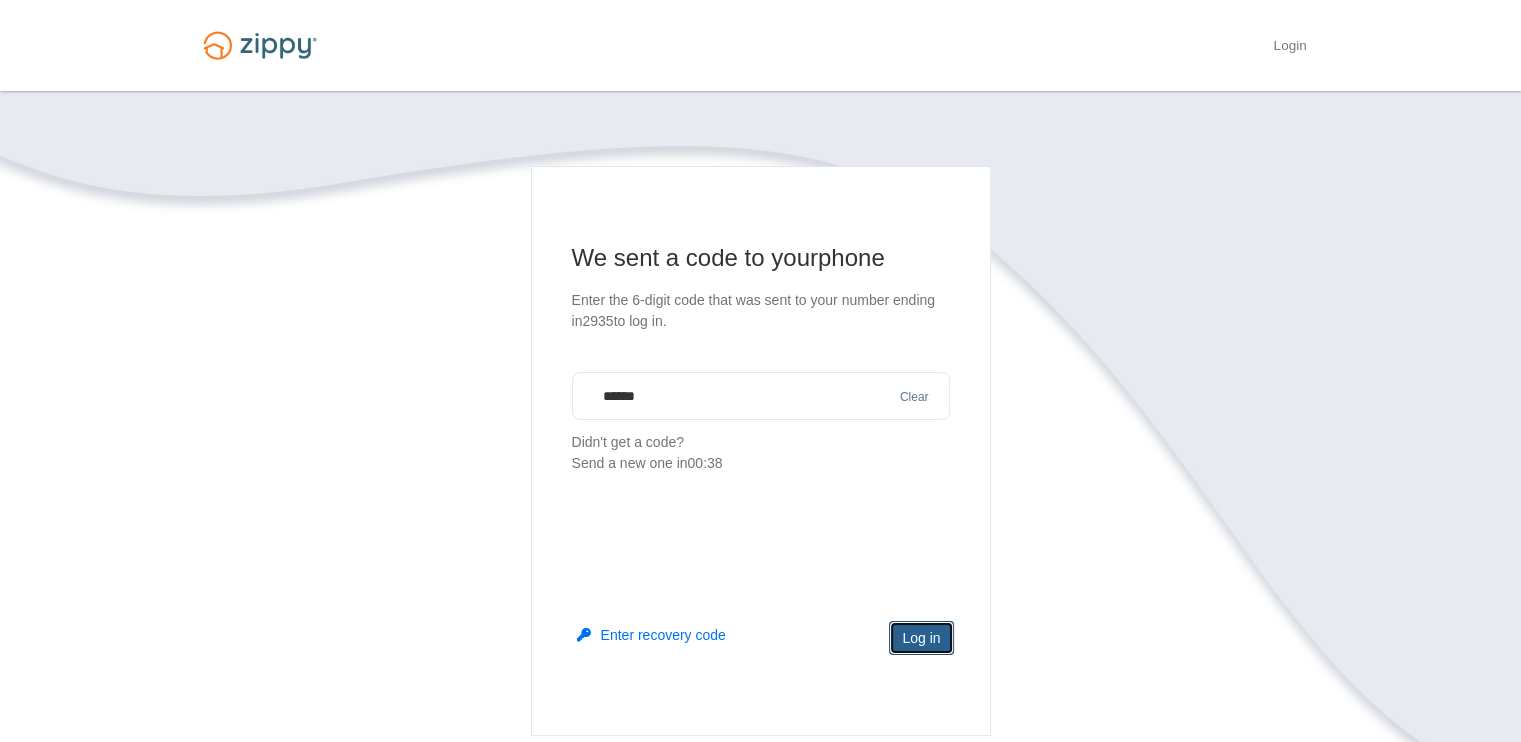 click on "Log in" at bounding box center (921, 638) 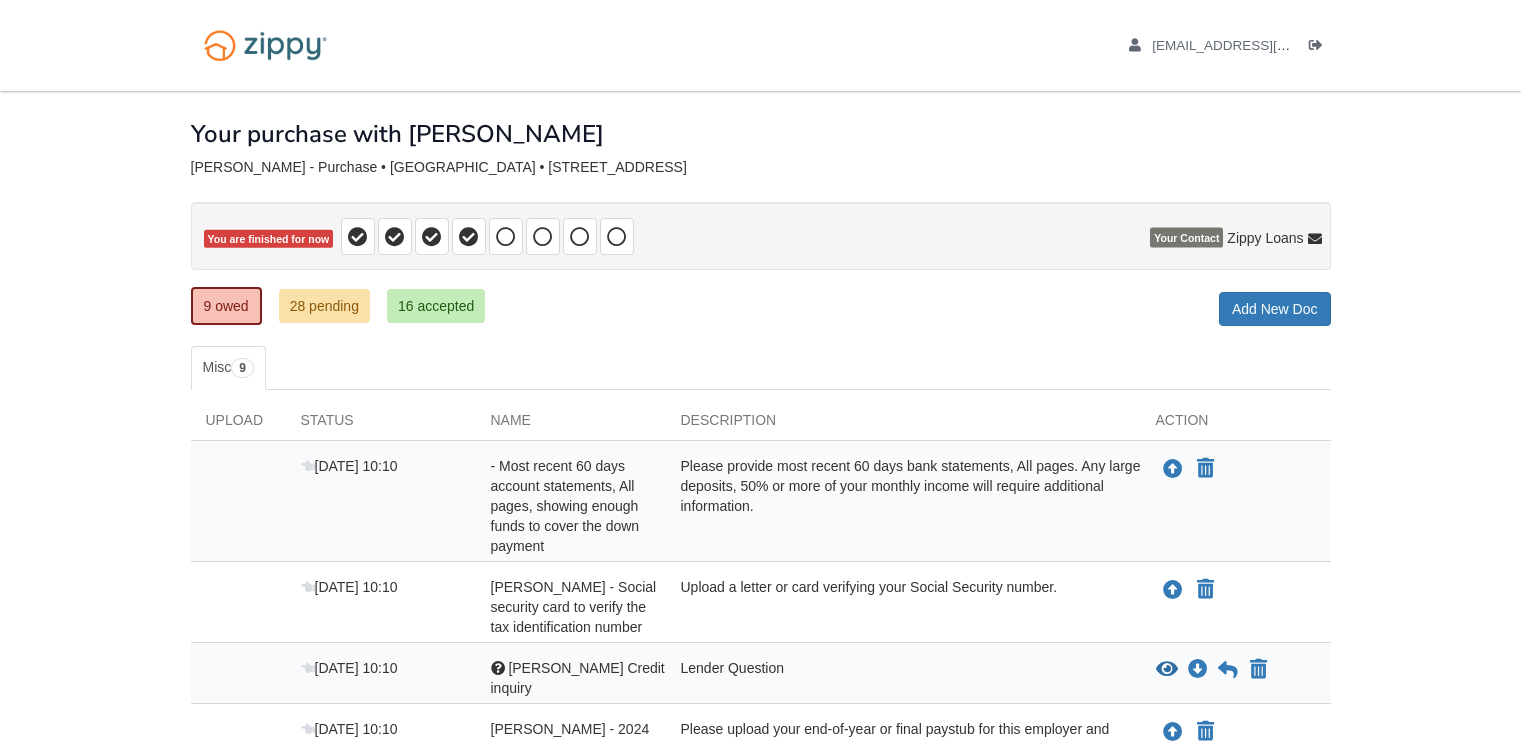 scroll, scrollTop: 0, scrollLeft: 0, axis: both 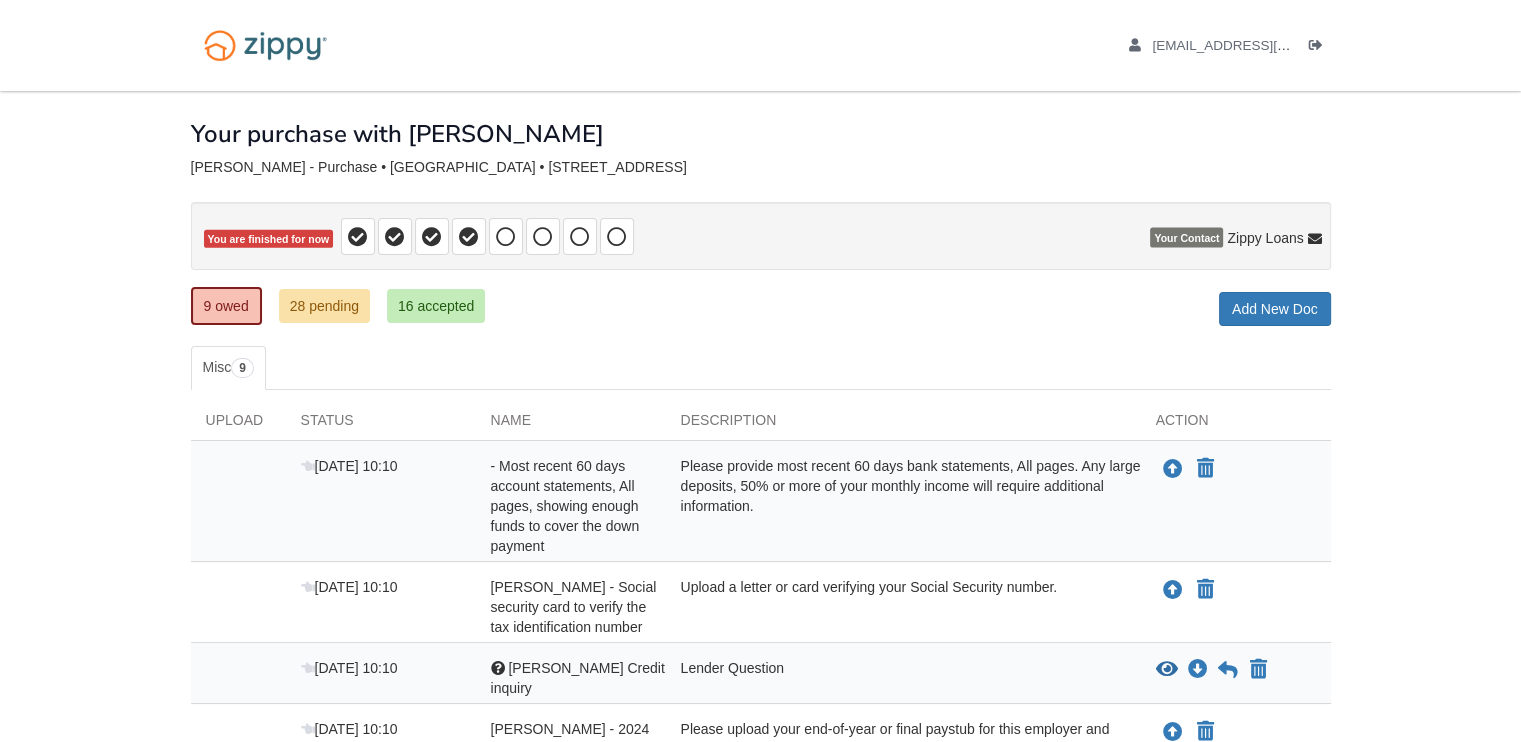 click on "[EMAIL_ADDRESS][DOMAIN_NAME] Logout" at bounding box center (760, 746) 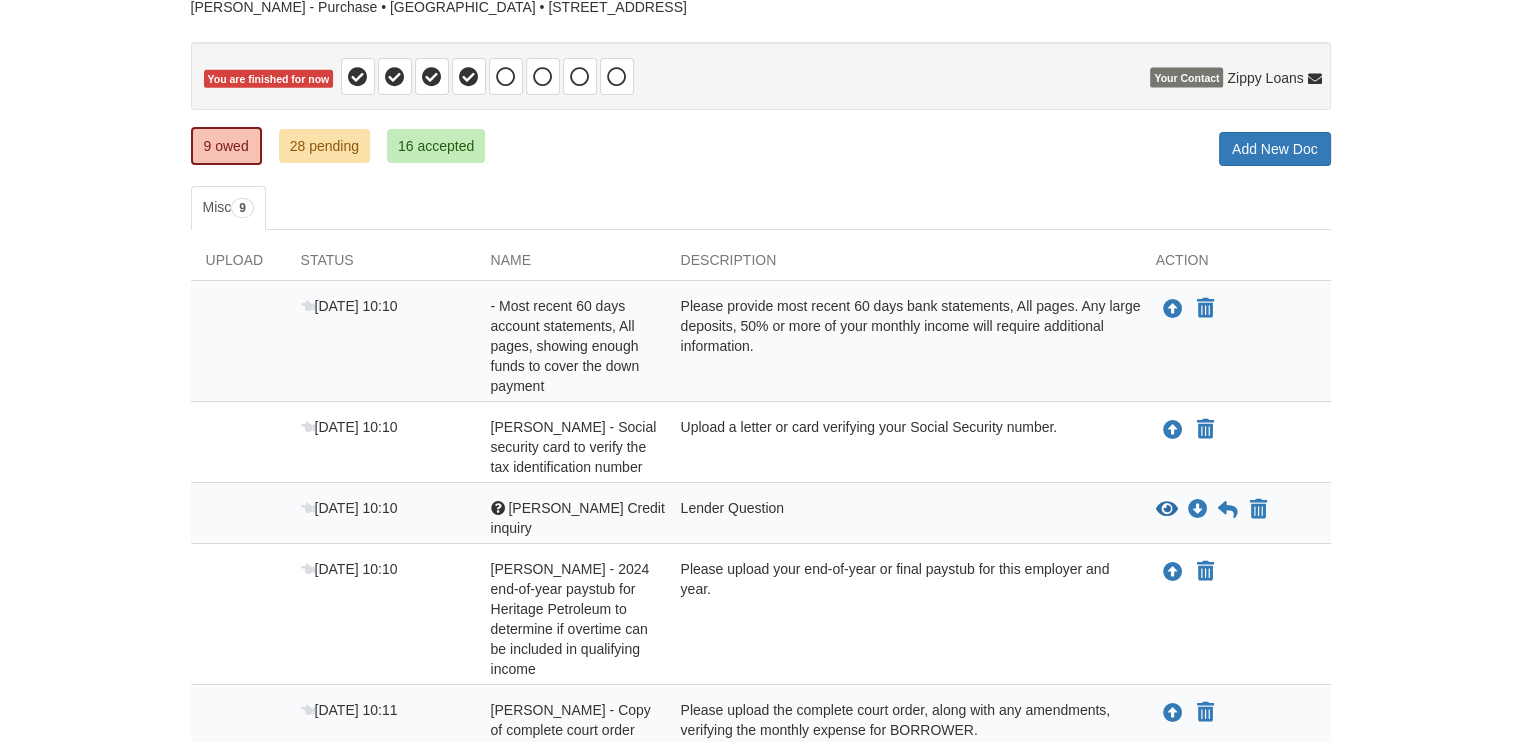 scroll, scrollTop: 200, scrollLeft: 0, axis: vertical 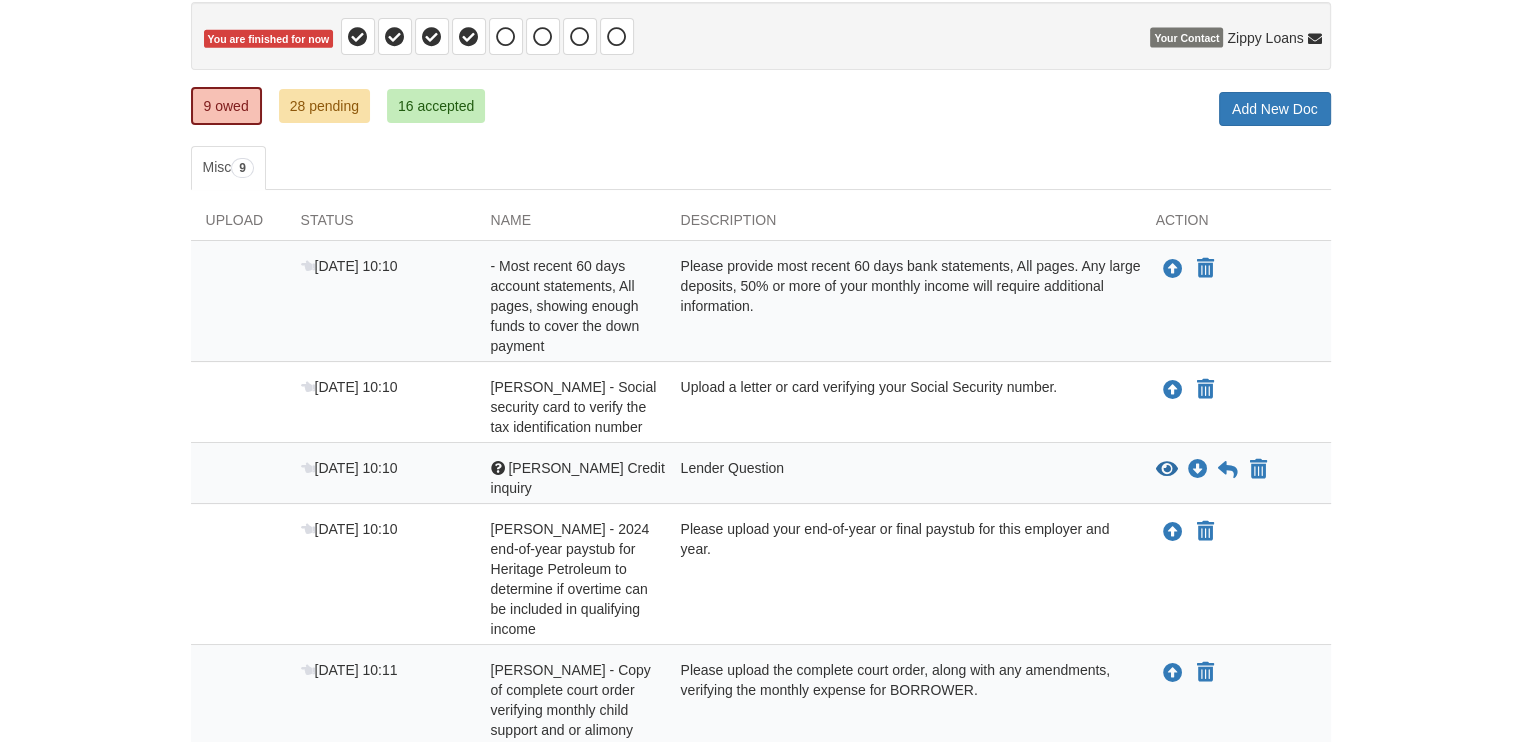 click on "[EMAIL_ADDRESS][DOMAIN_NAME] Logout" at bounding box center (760, 546) 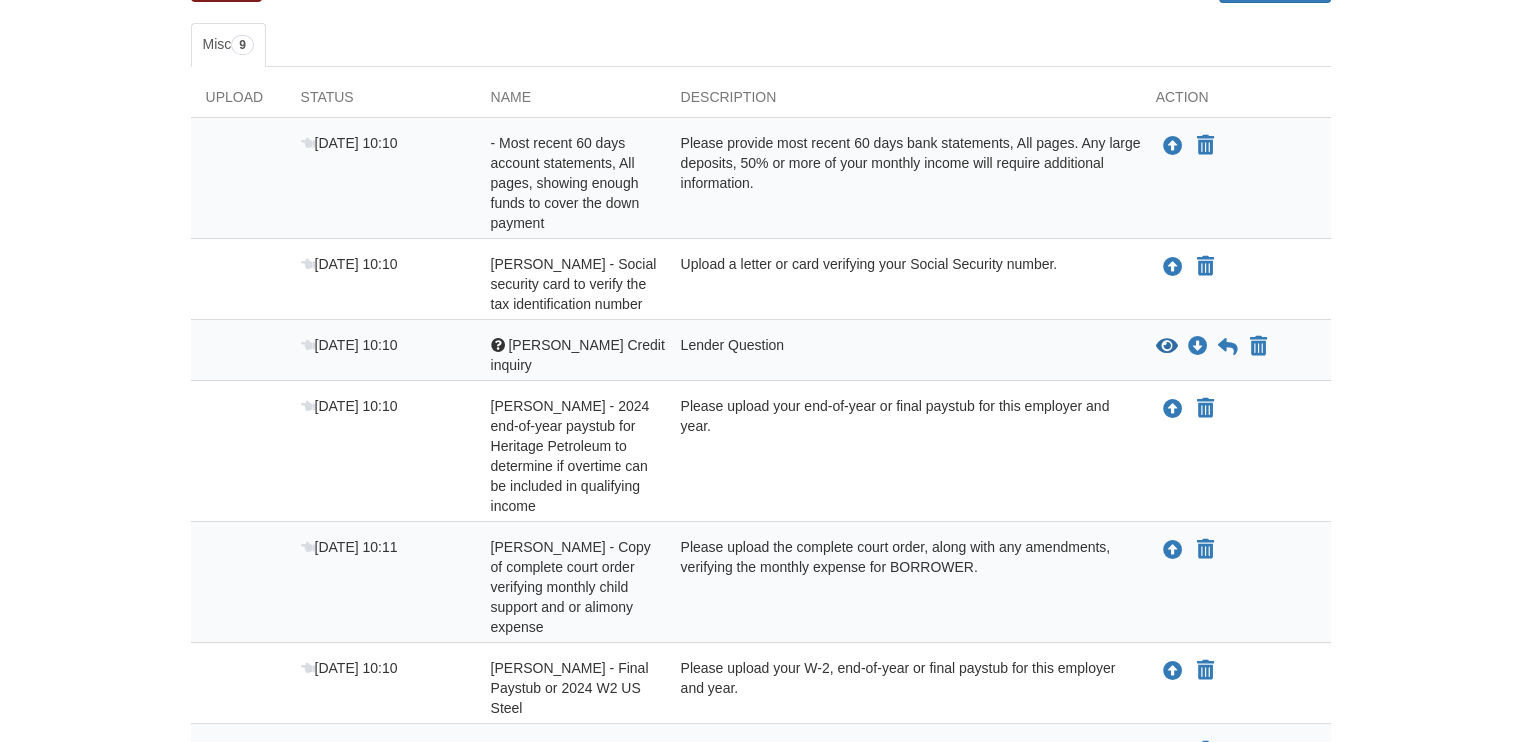scroll, scrollTop: 320, scrollLeft: 0, axis: vertical 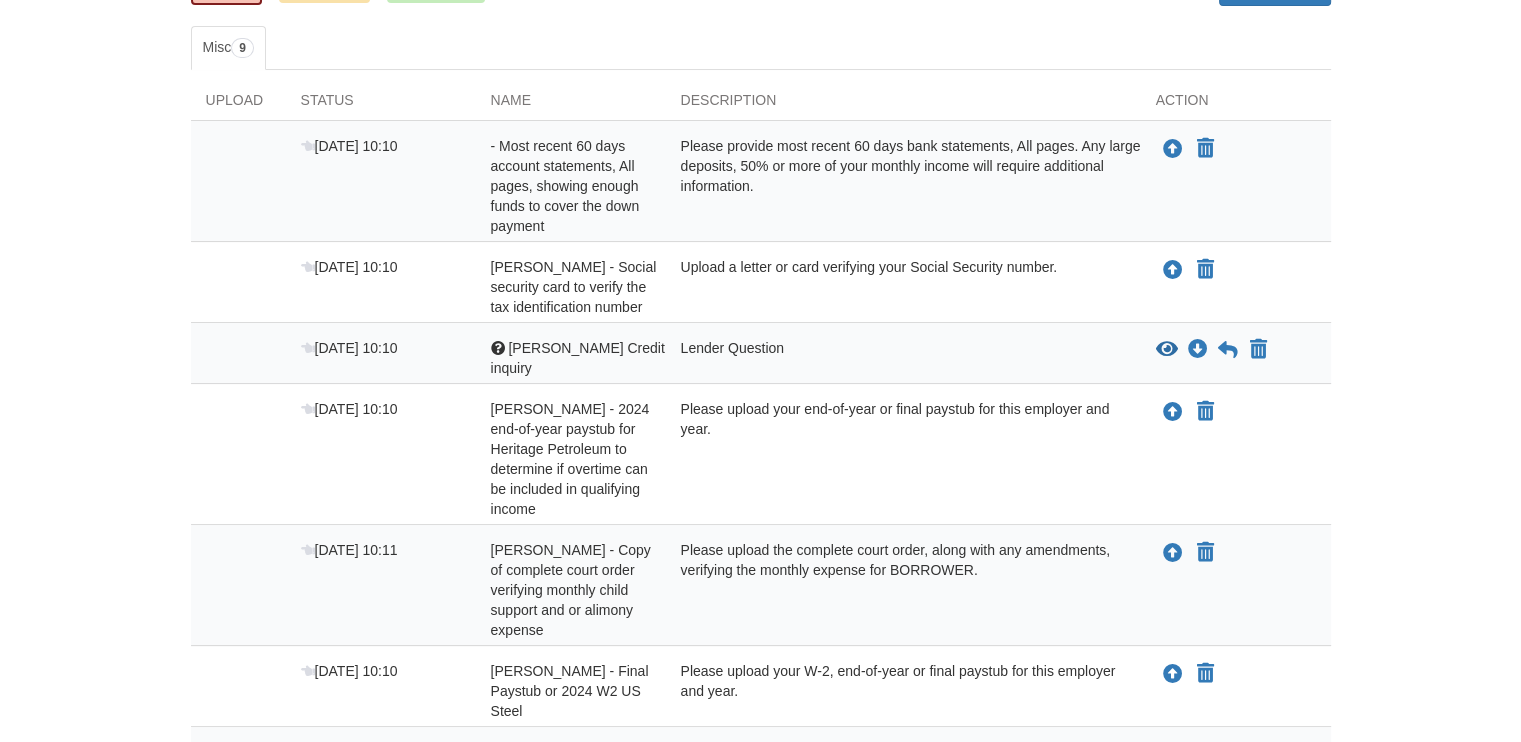 click on "Derek Credit inquiry" at bounding box center [578, 358] 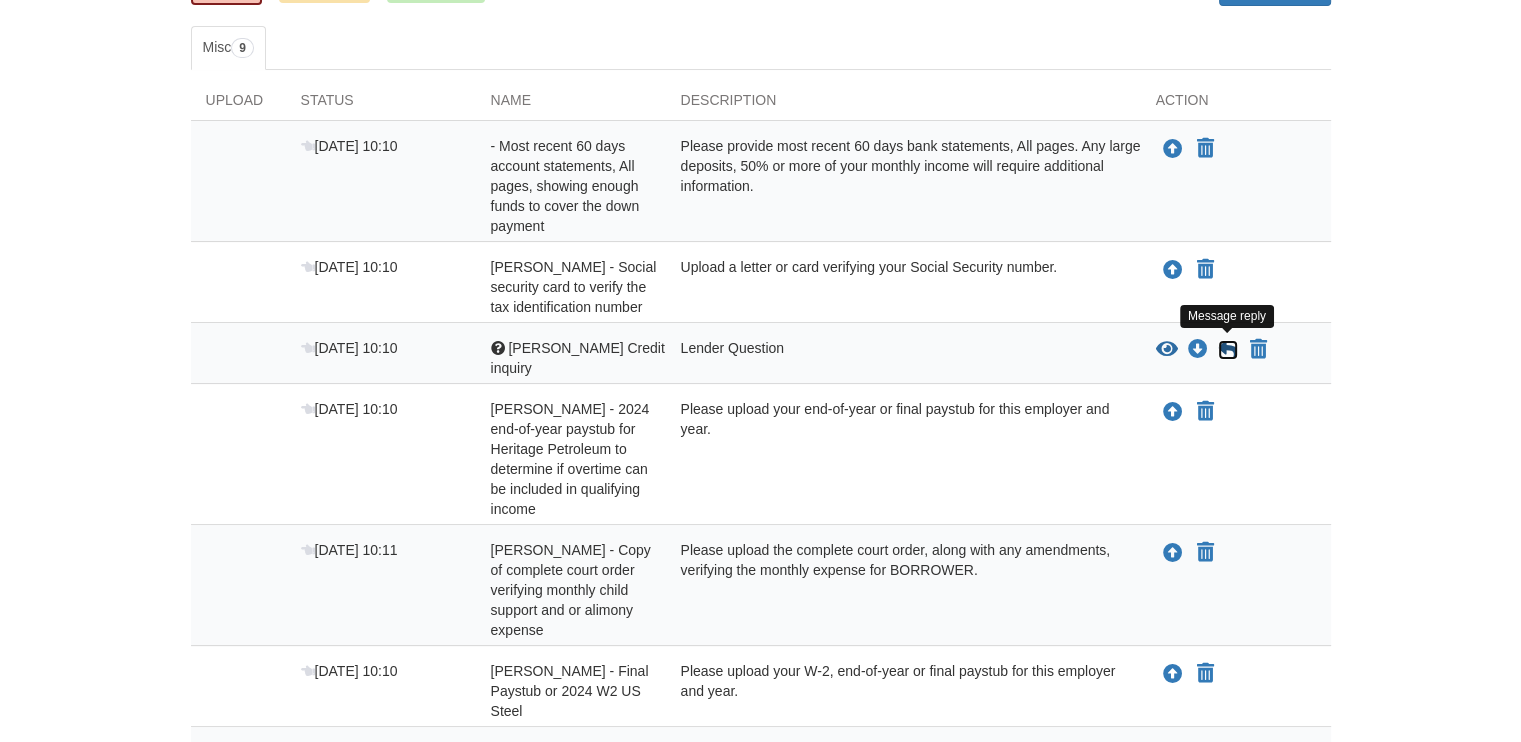 click at bounding box center [1228, 350] 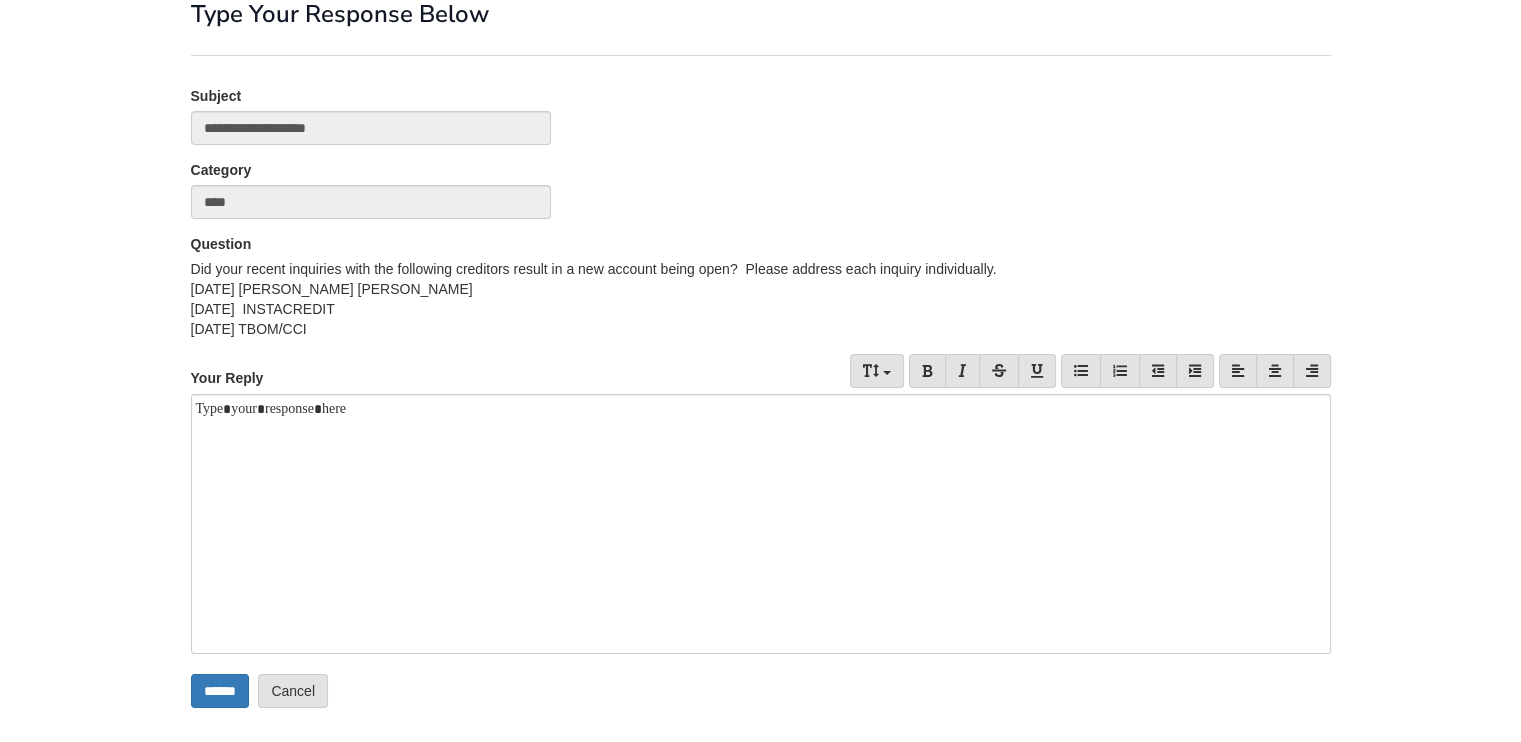 scroll, scrollTop: 160, scrollLeft: 0, axis: vertical 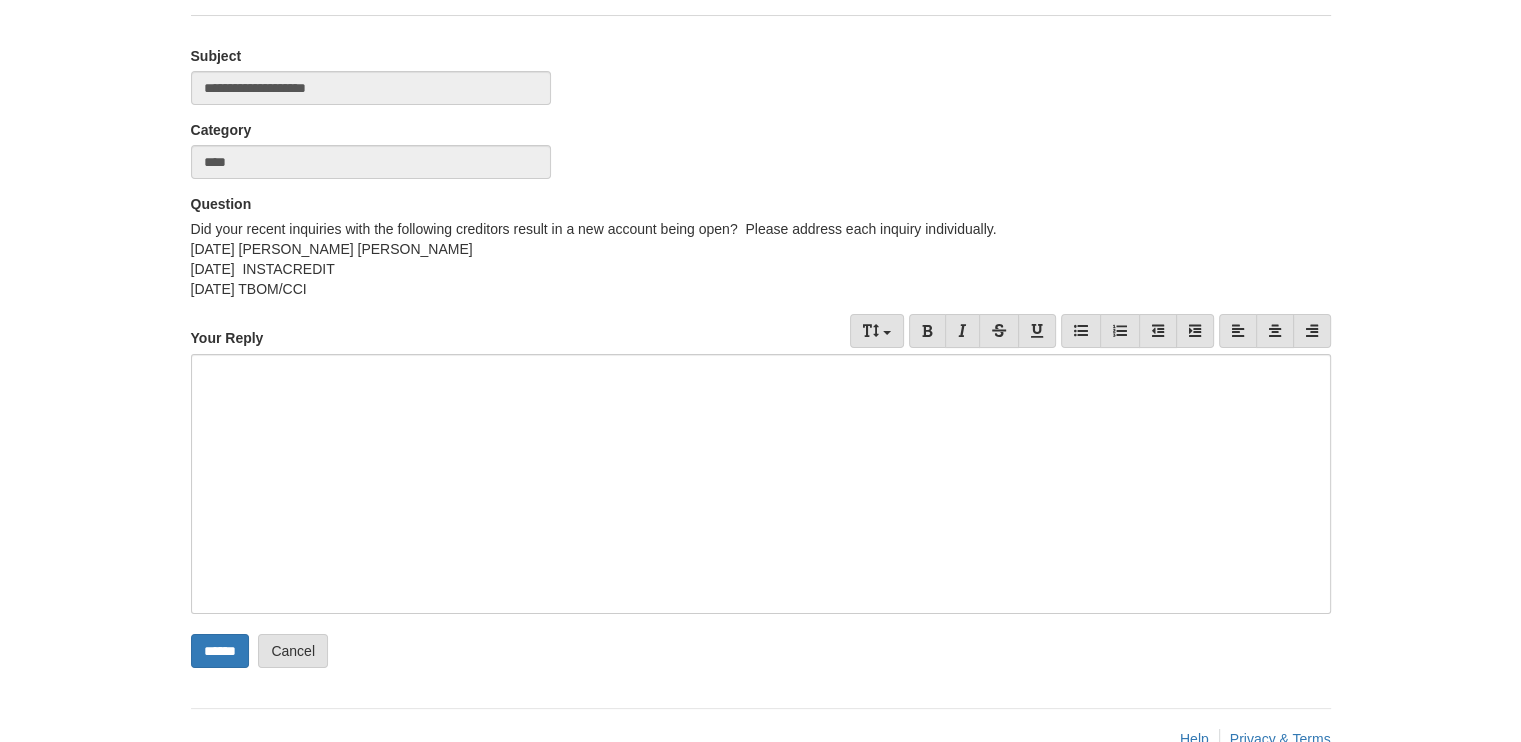 click at bounding box center [761, 484] 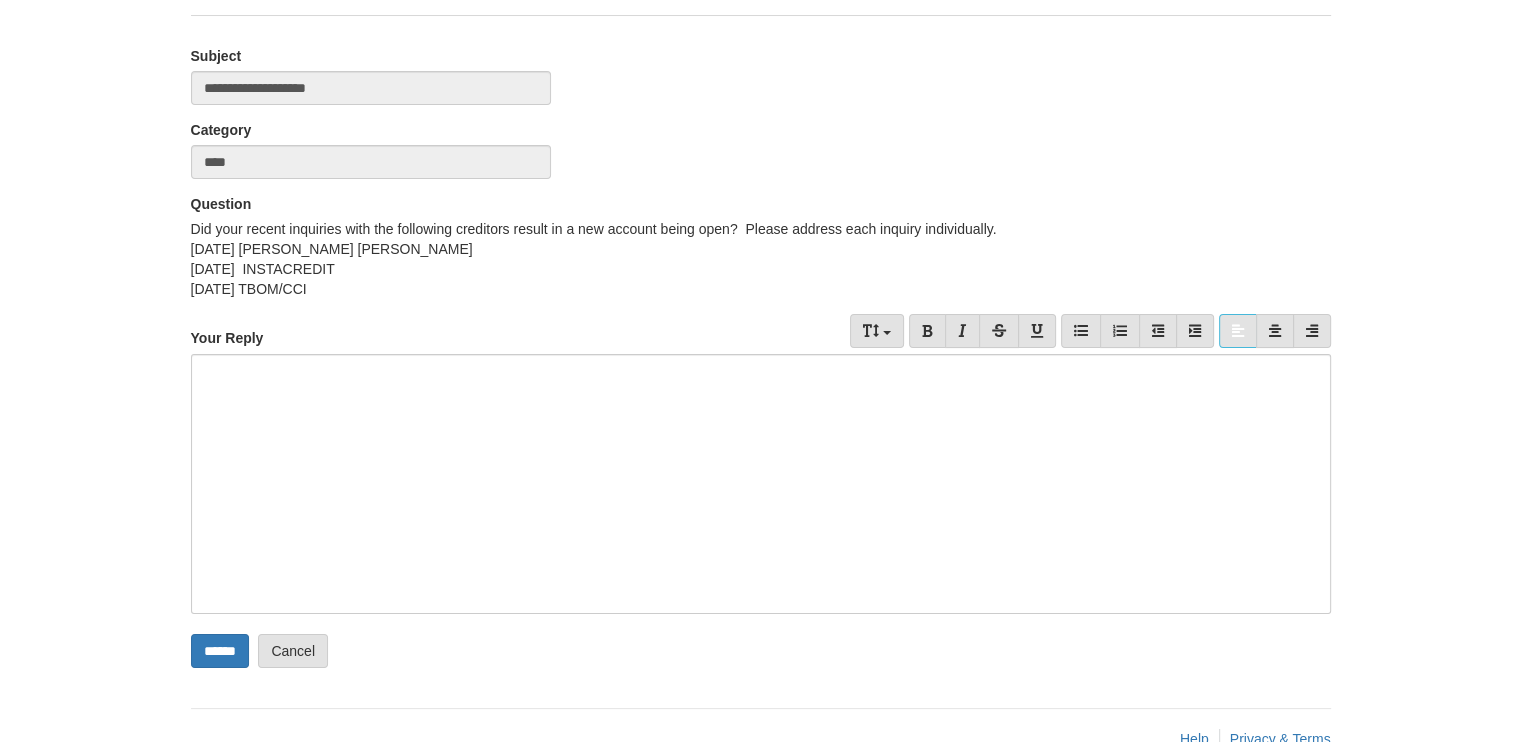 type 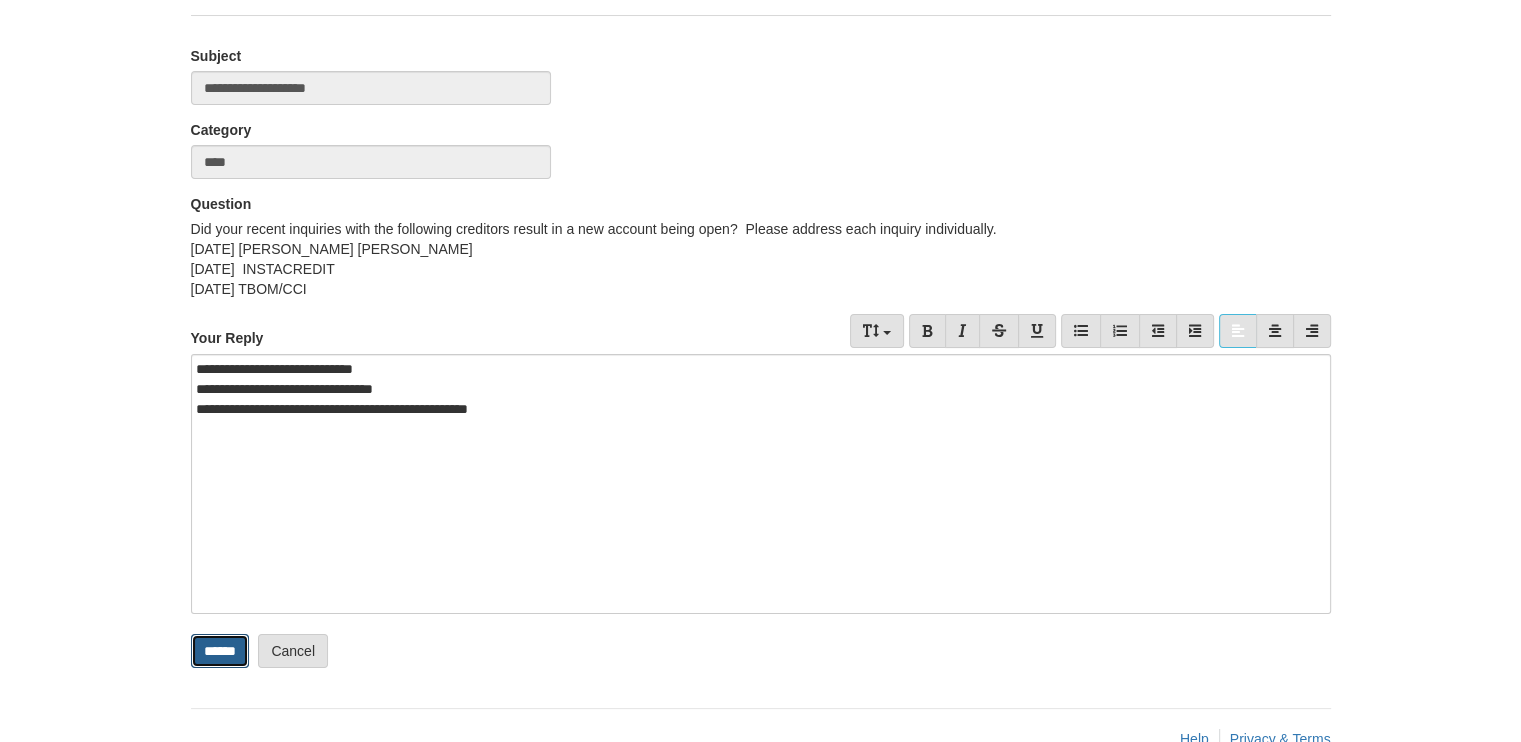 click on "******" at bounding box center [220, 651] 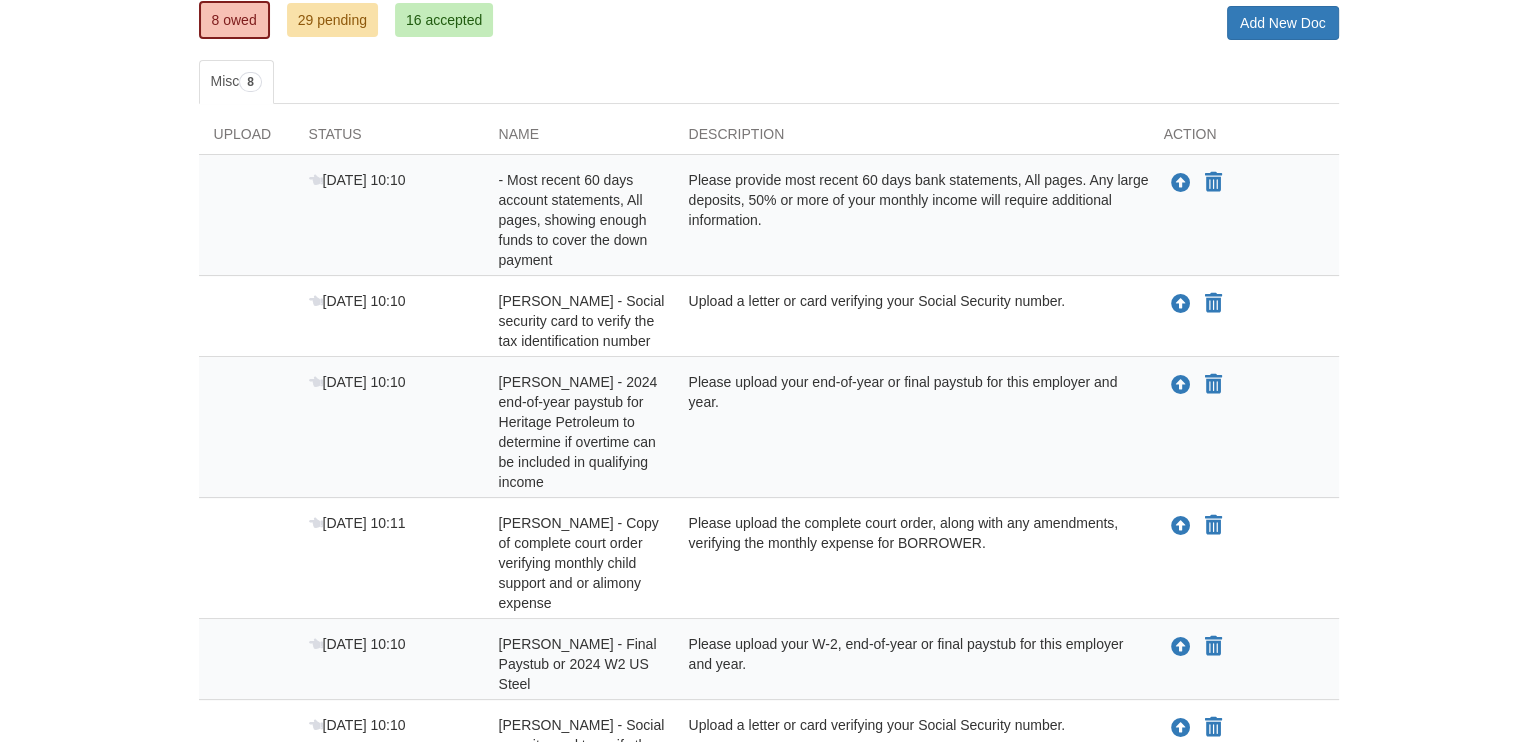 scroll, scrollTop: 320, scrollLeft: 0, axis: vertical 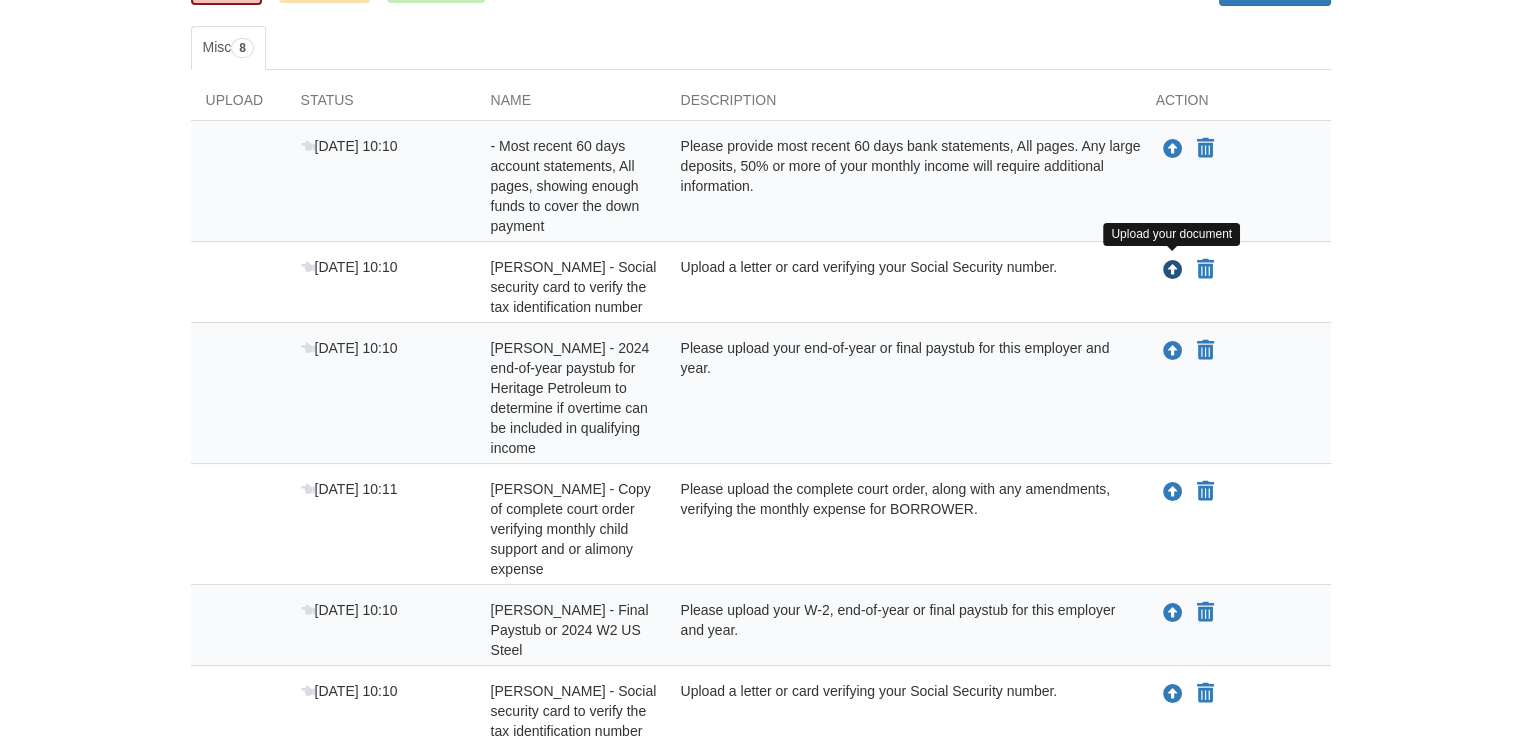 click at bounding box center (1173, 271) 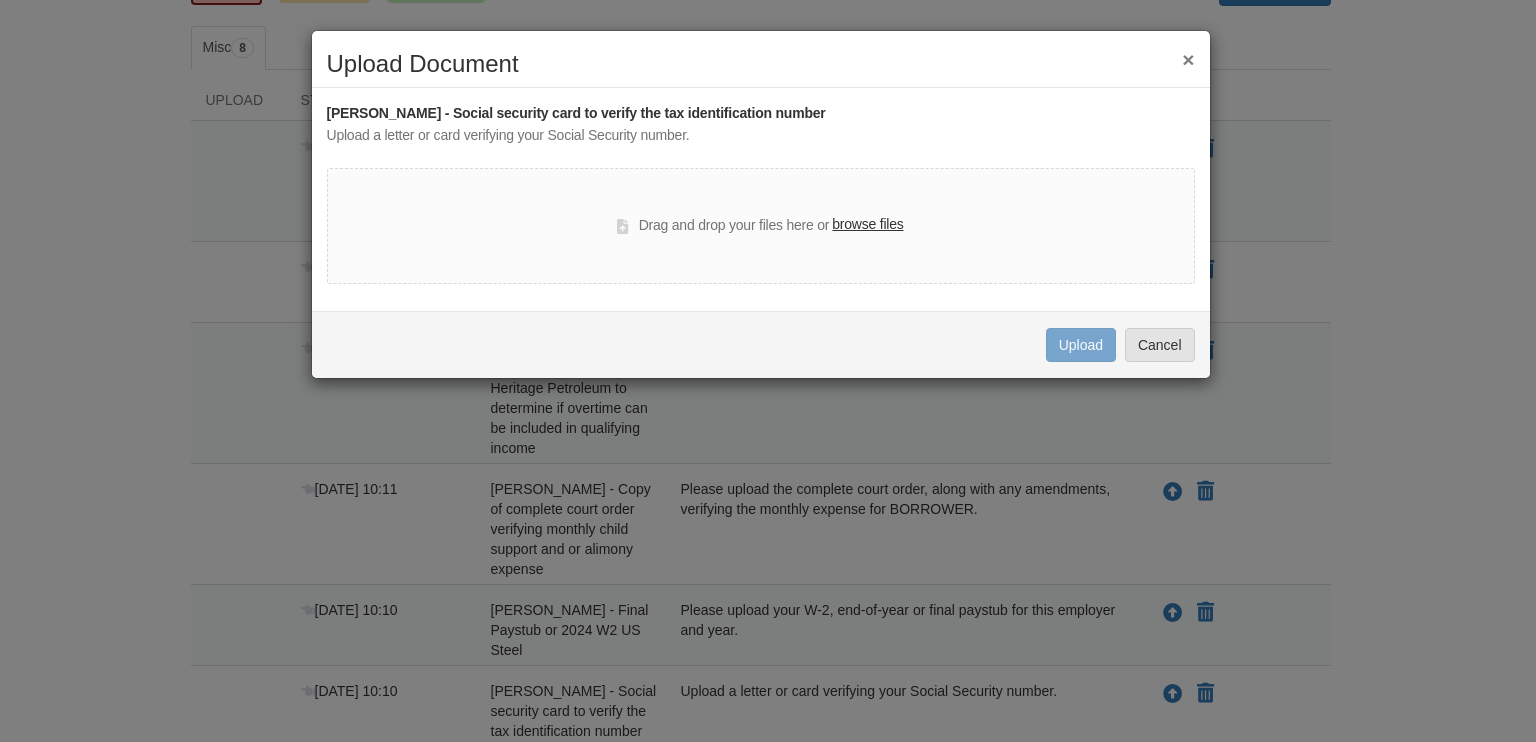click on "browse files" at bounding box center [867, 225] 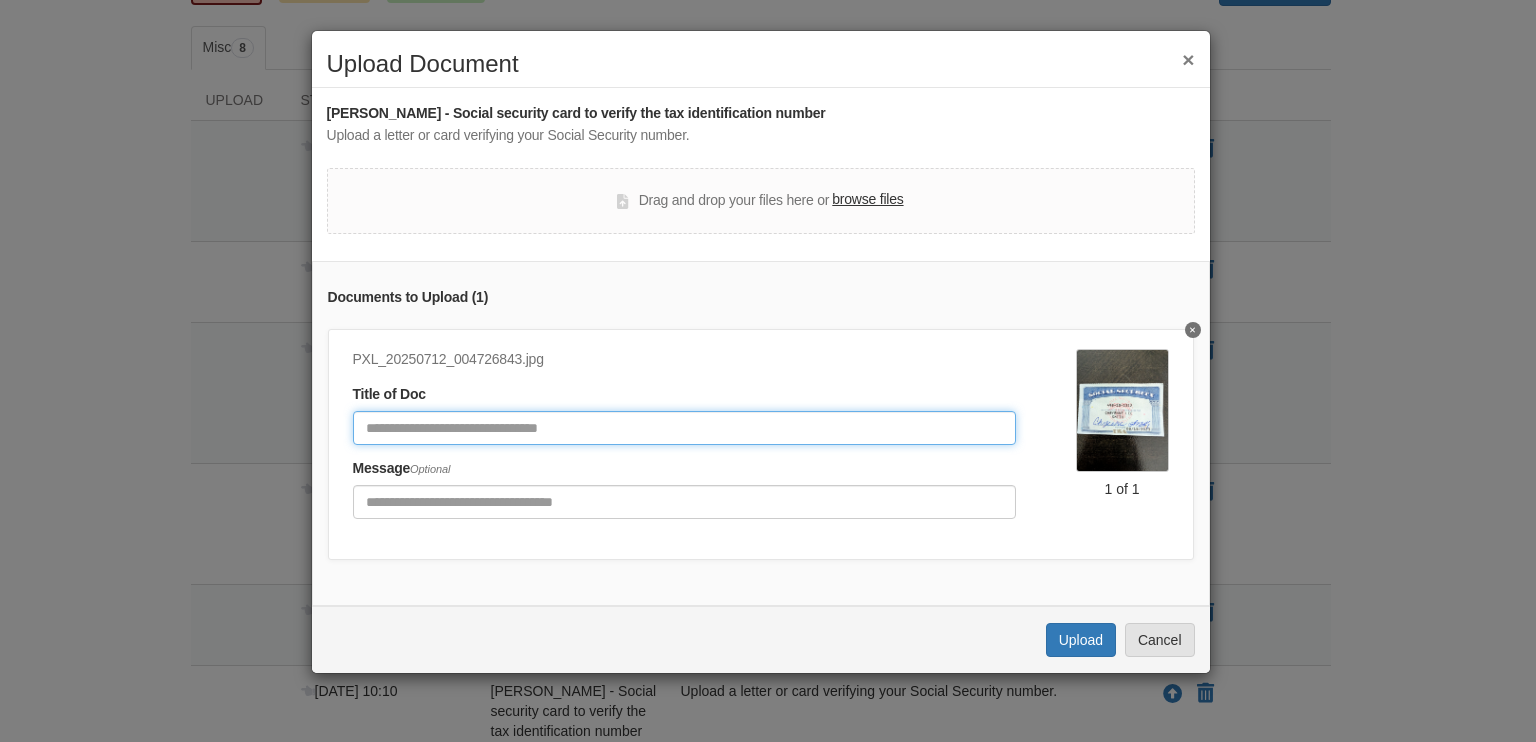 click 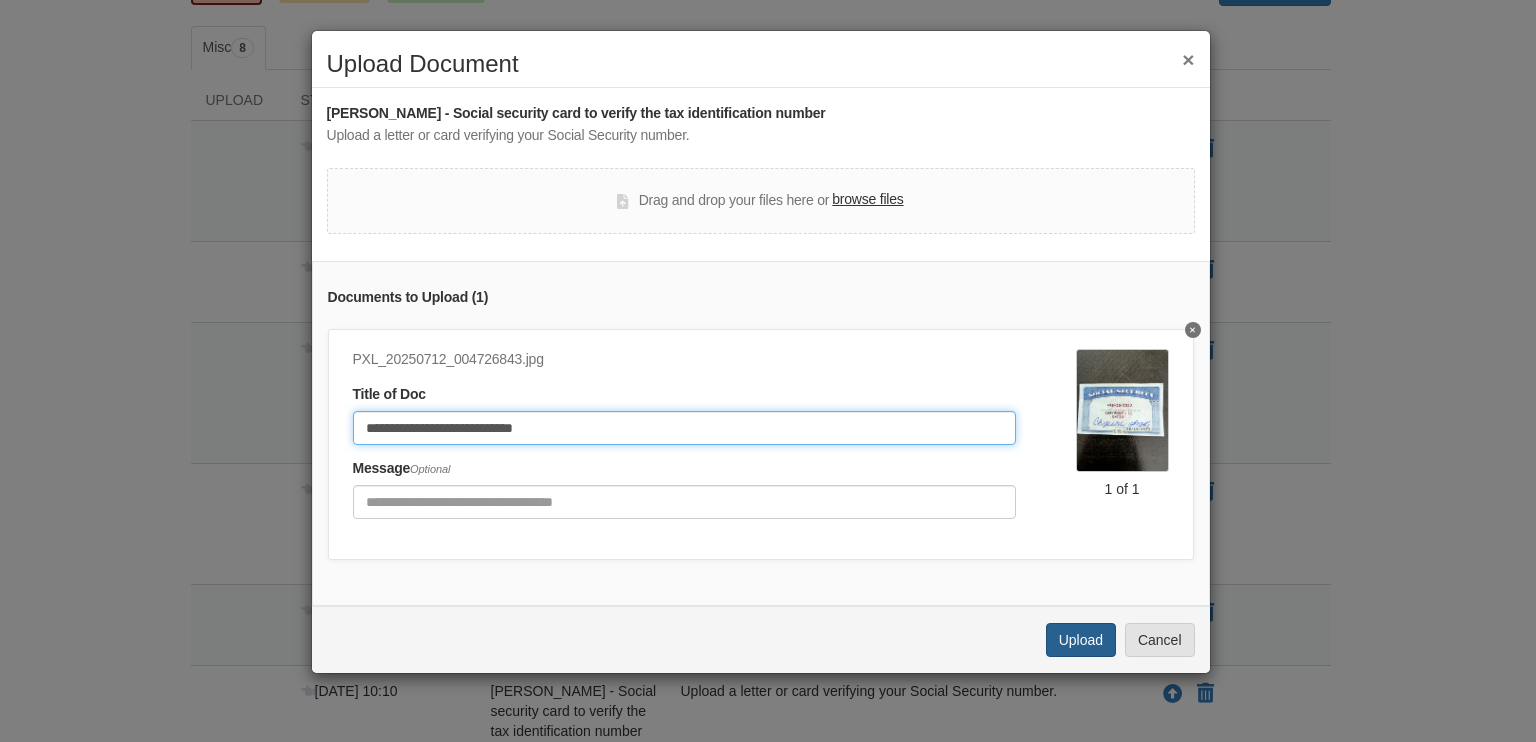 type on "**********" 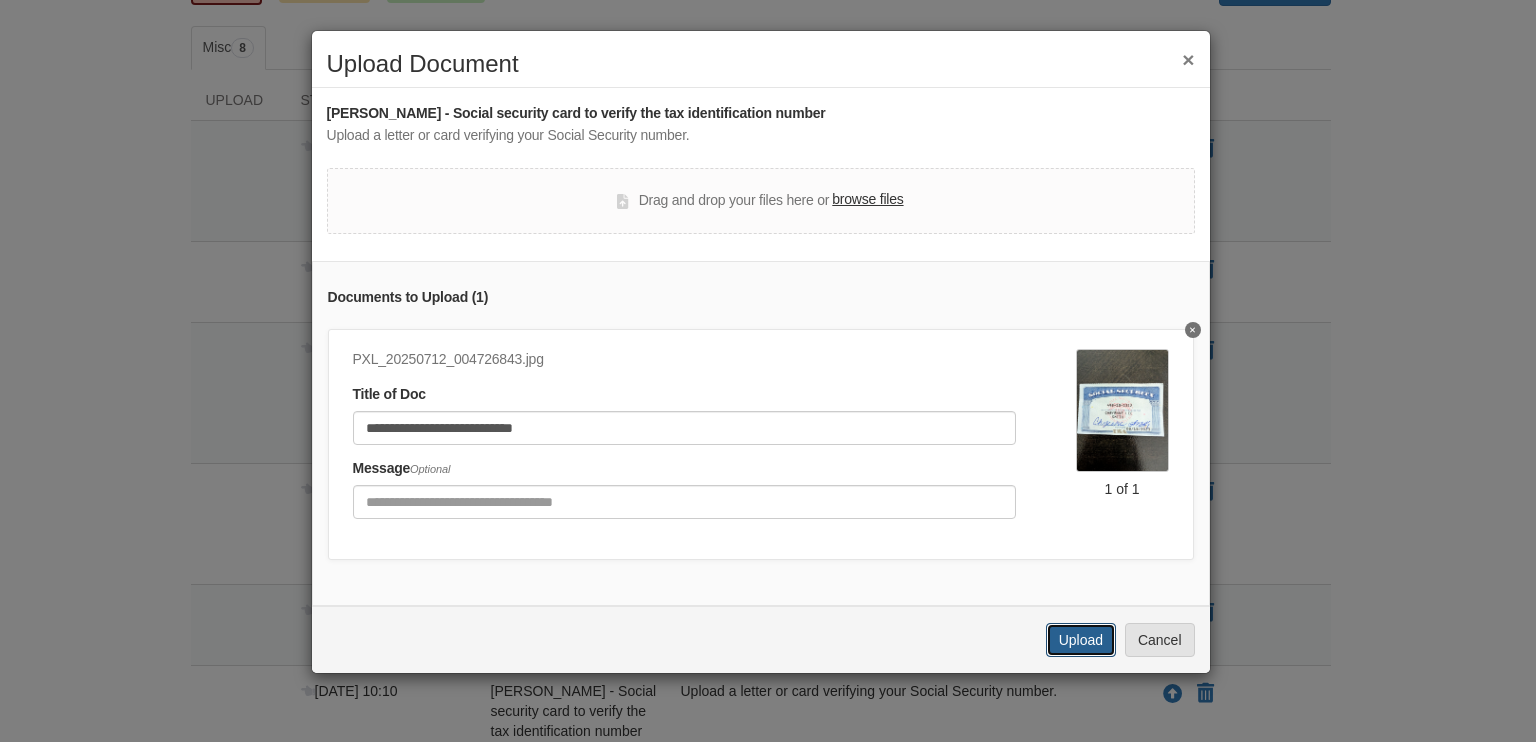 click on "Upload" at bounding box center [1081, 640] 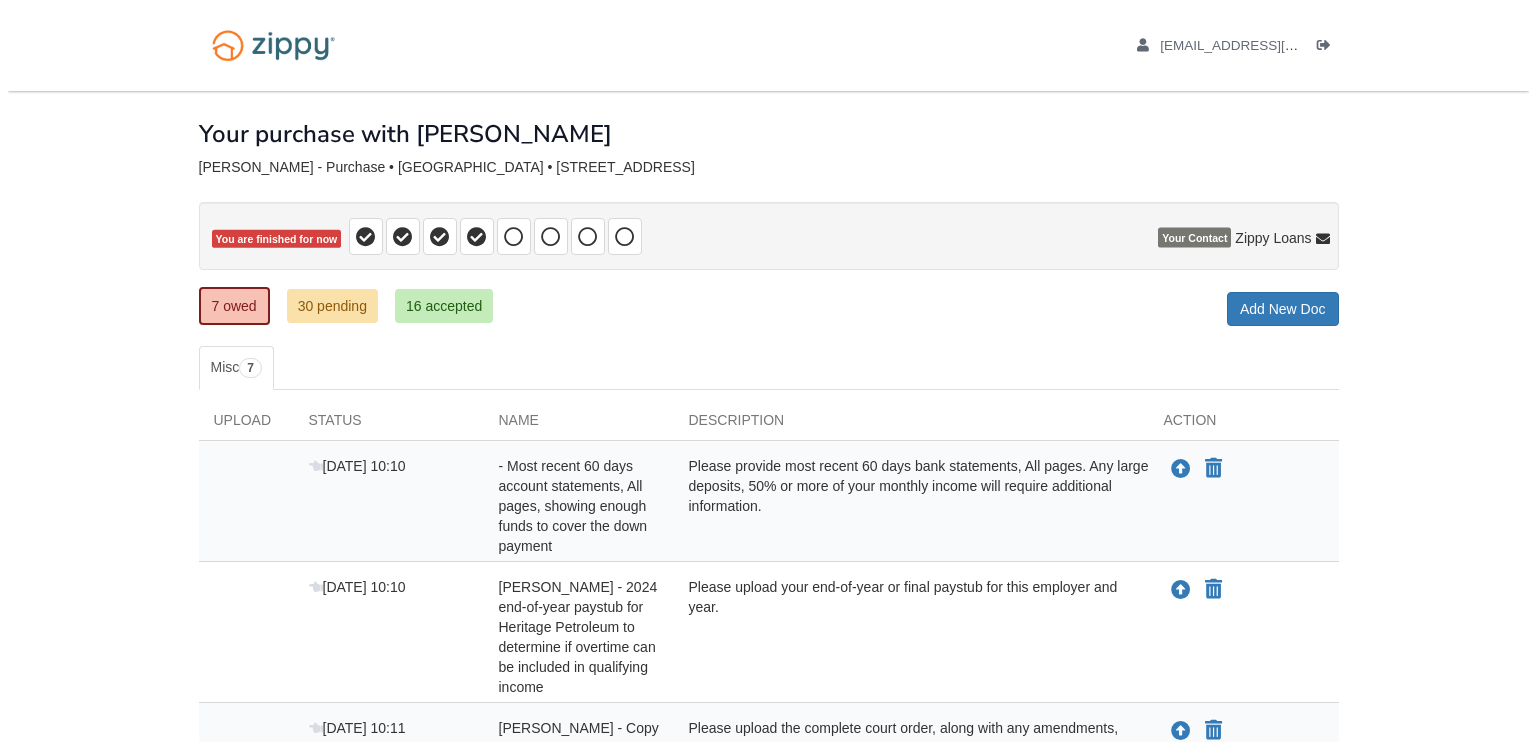 scroll, scrollTop: 320, scrollLeft: 0, axis: vertical 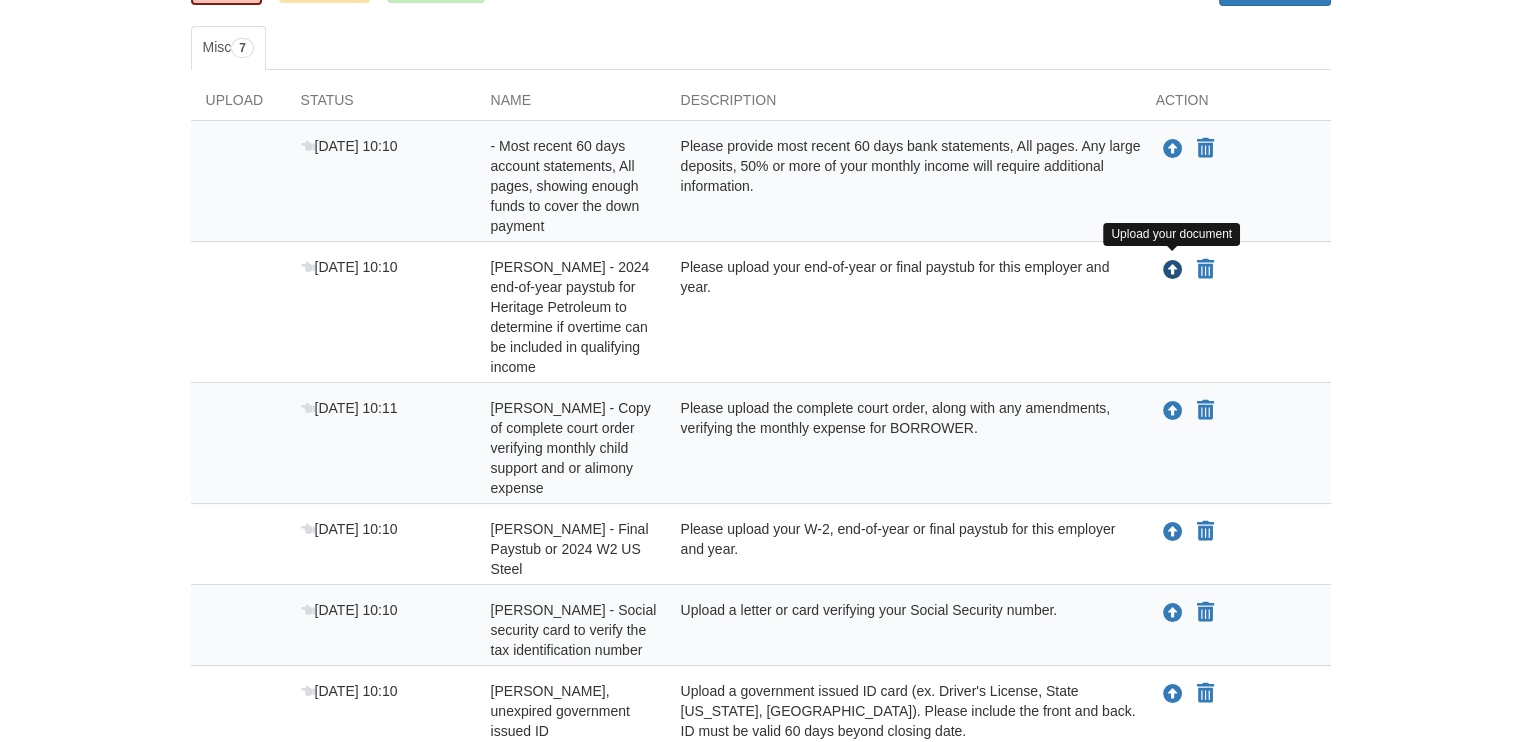 click at bounding box center (1173, 271) 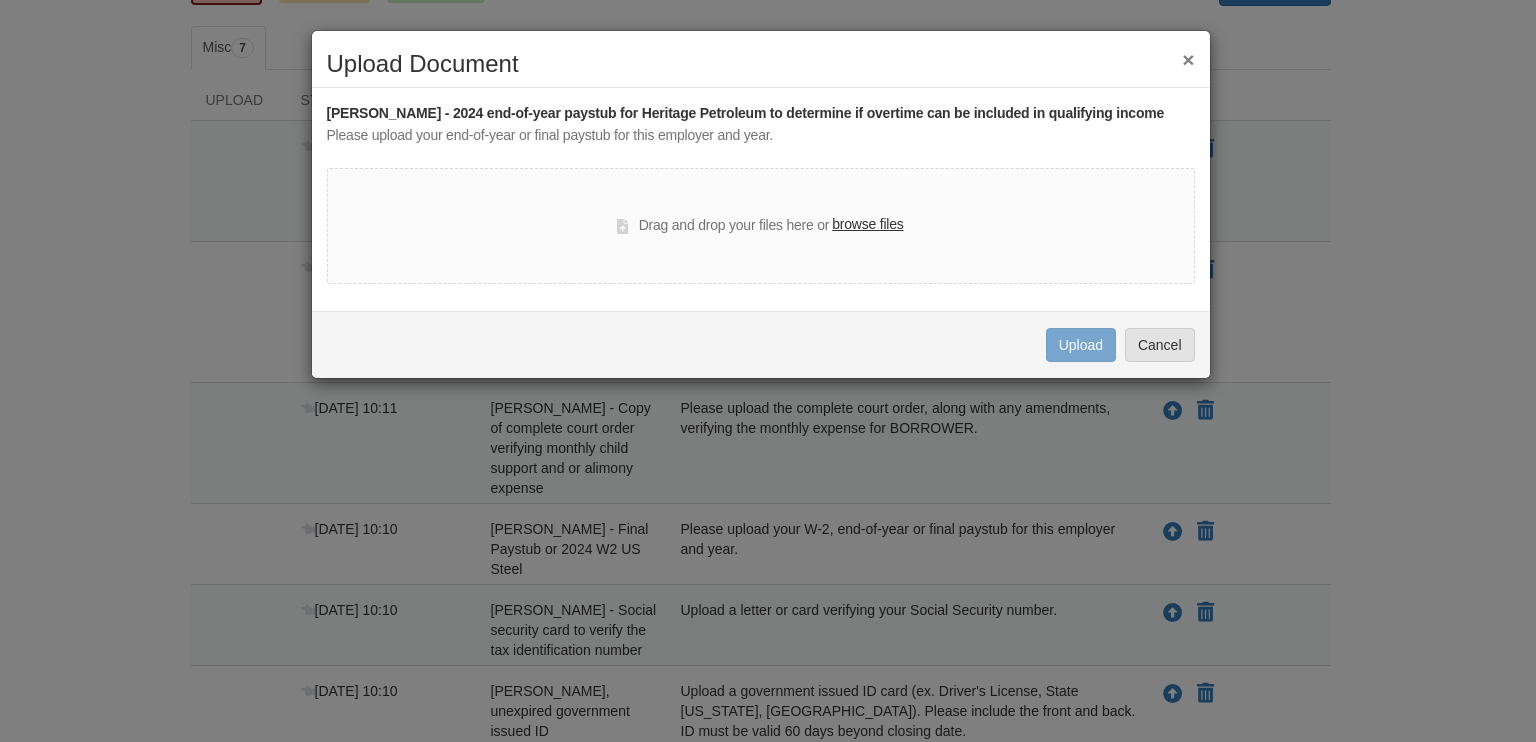 click on "browse files" at bounding box center [867, 225] 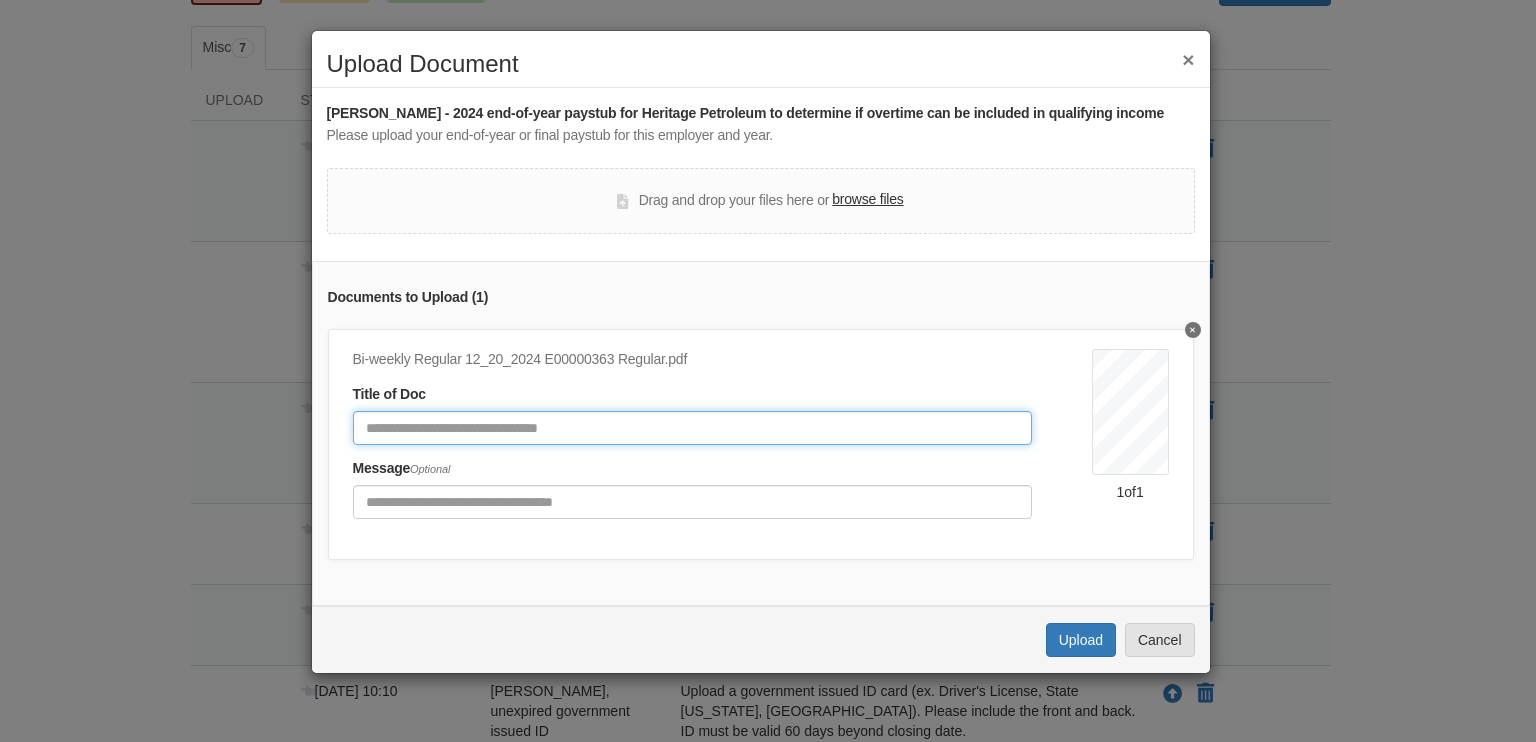 click 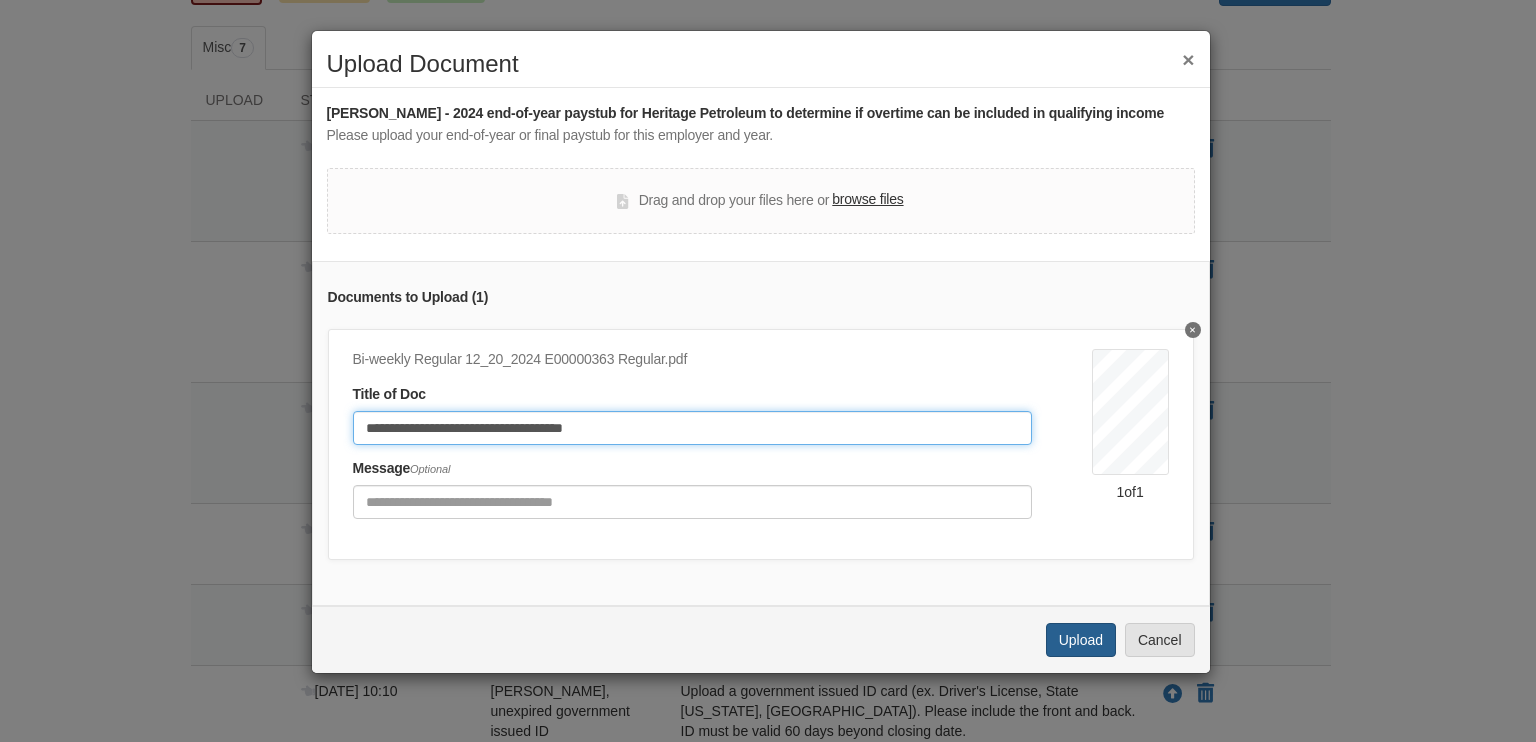 type on "**********" 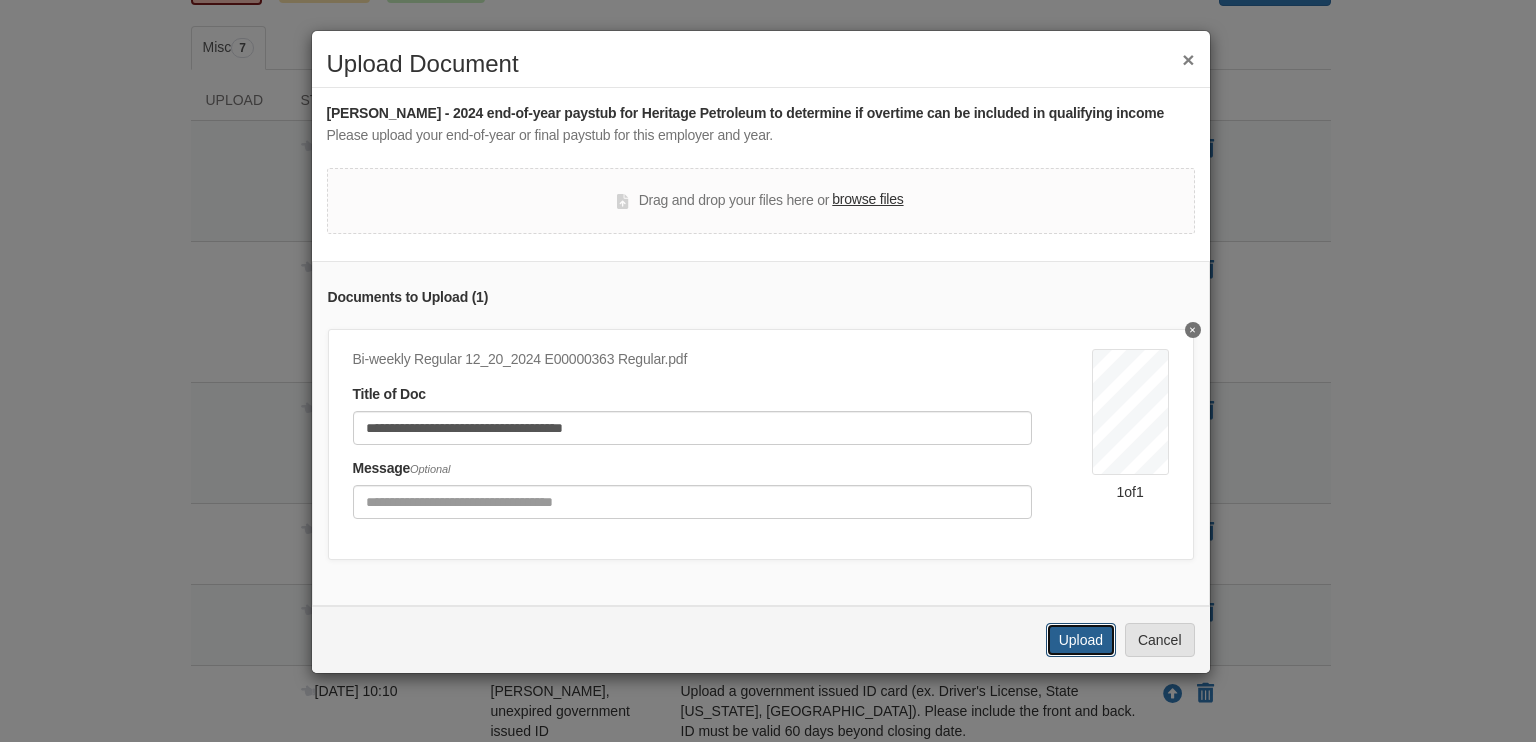 click on "Upload" at bounding box center (1081, 640) 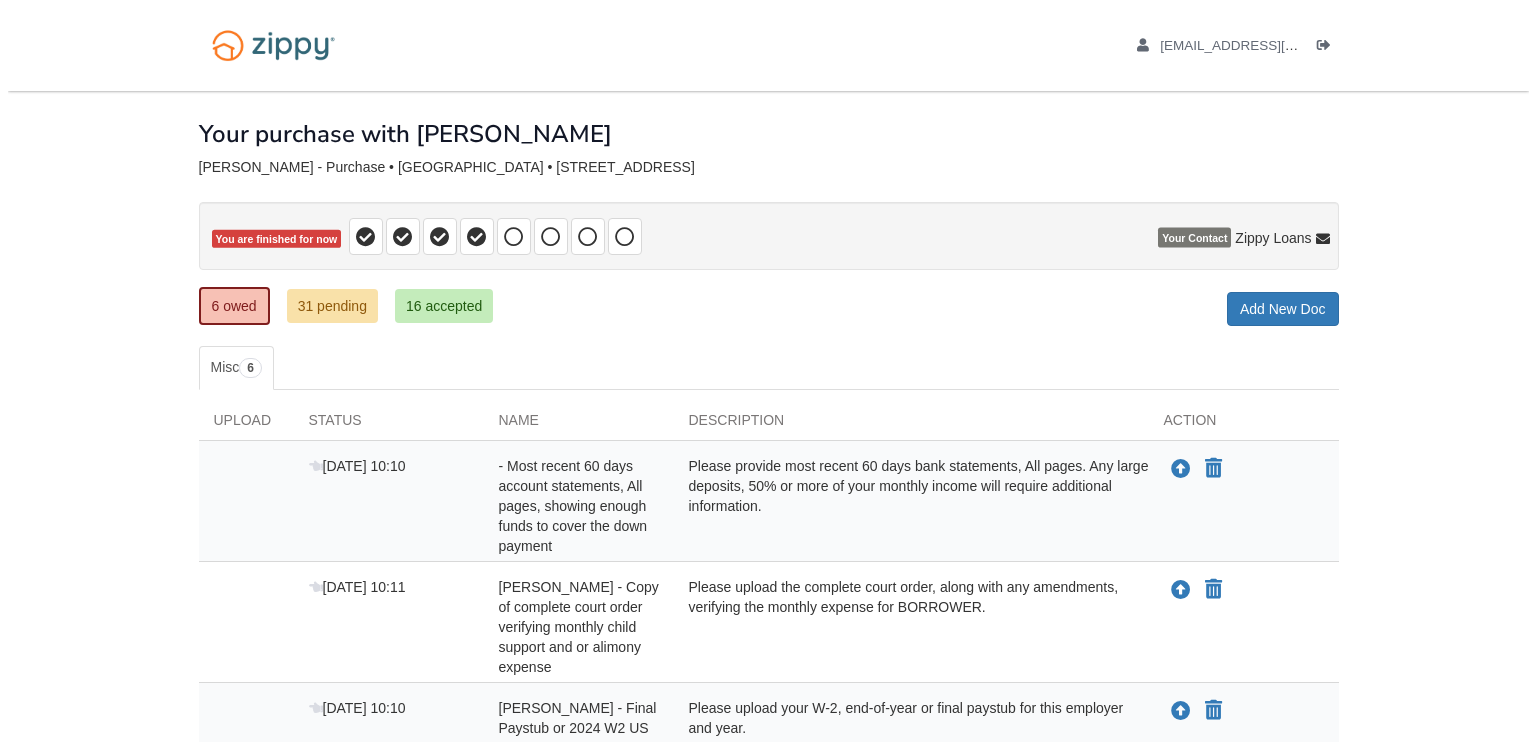 scroll, scrollTop: 320, scrollLeft: 0, axis: vertical 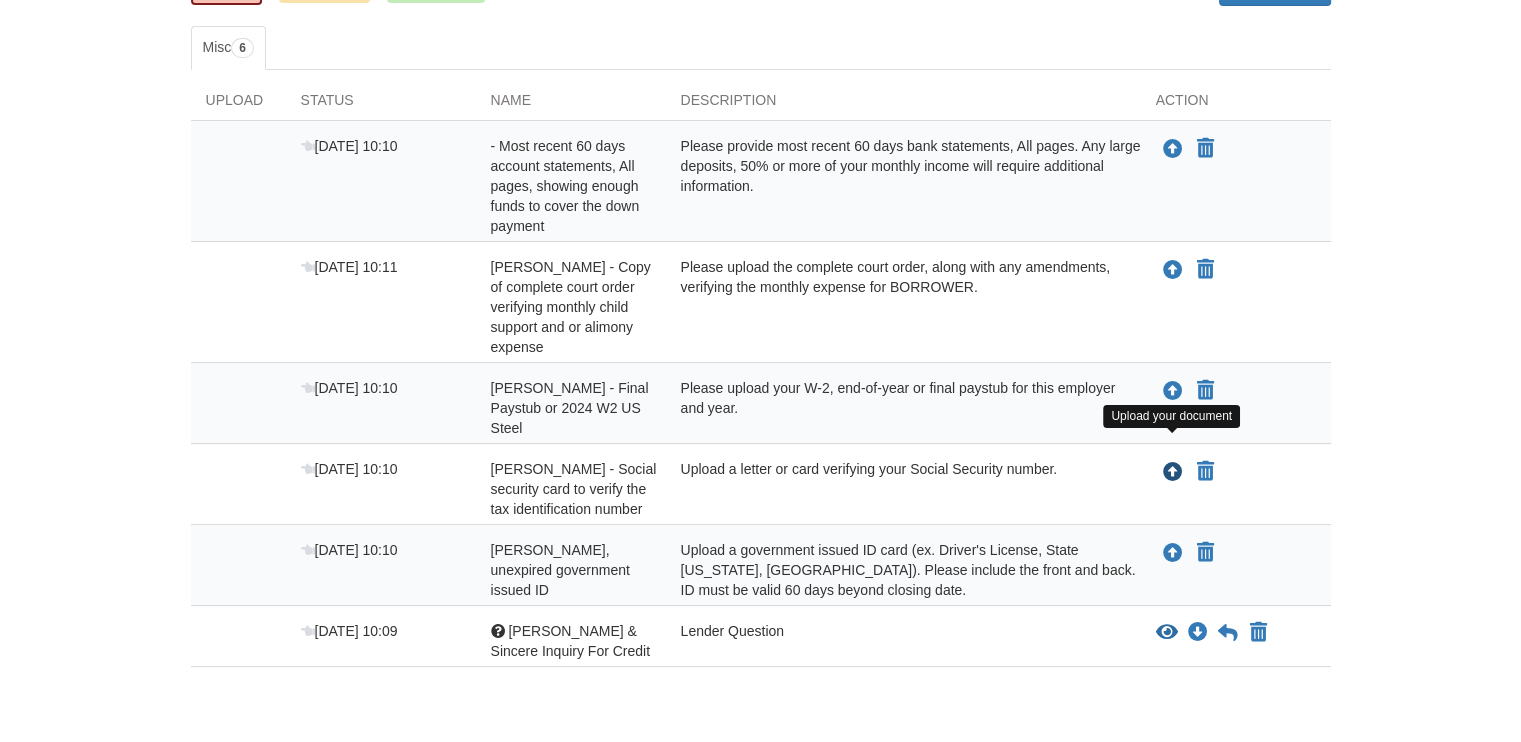 click at bounding box center [1173, 473] 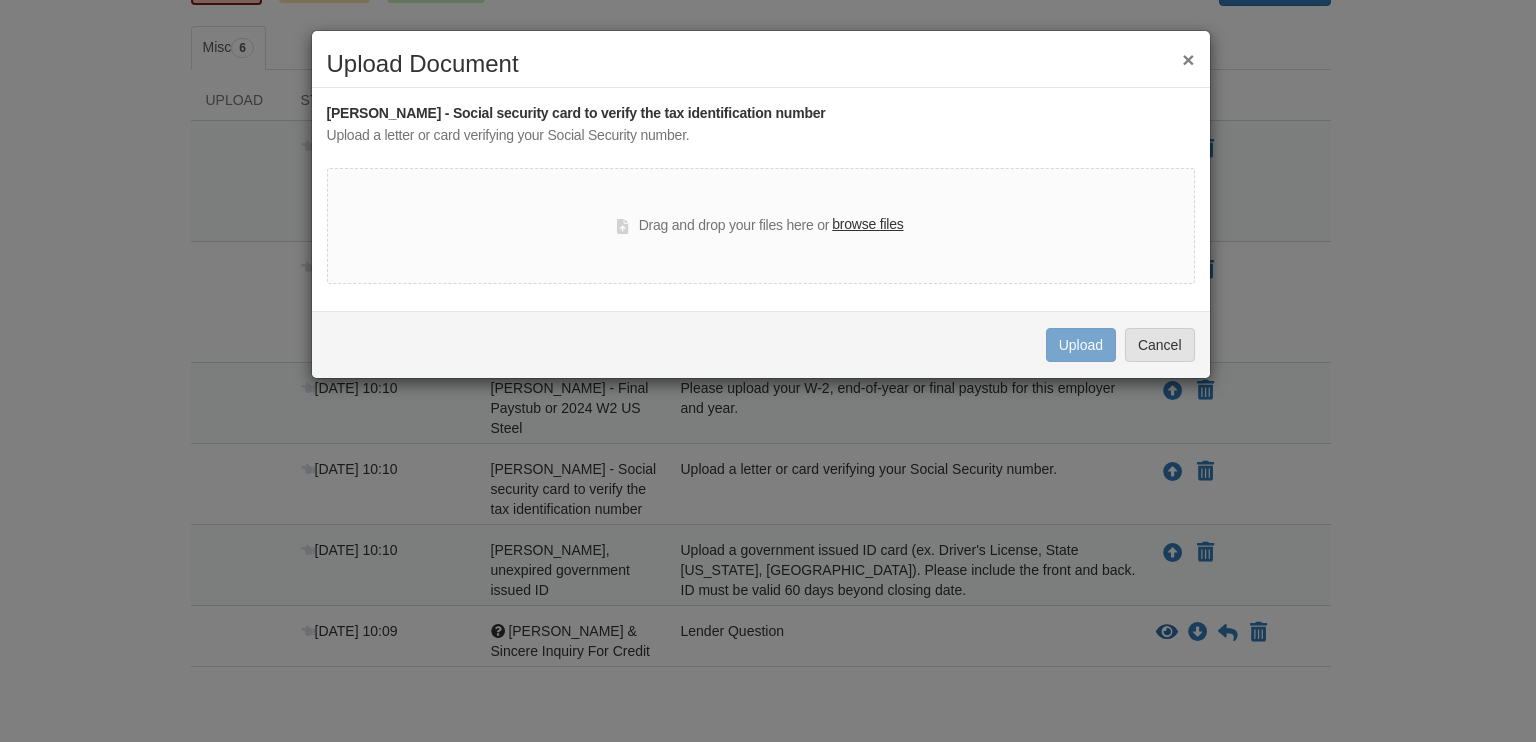 click on "browse files" at bounding box center (867, 225) 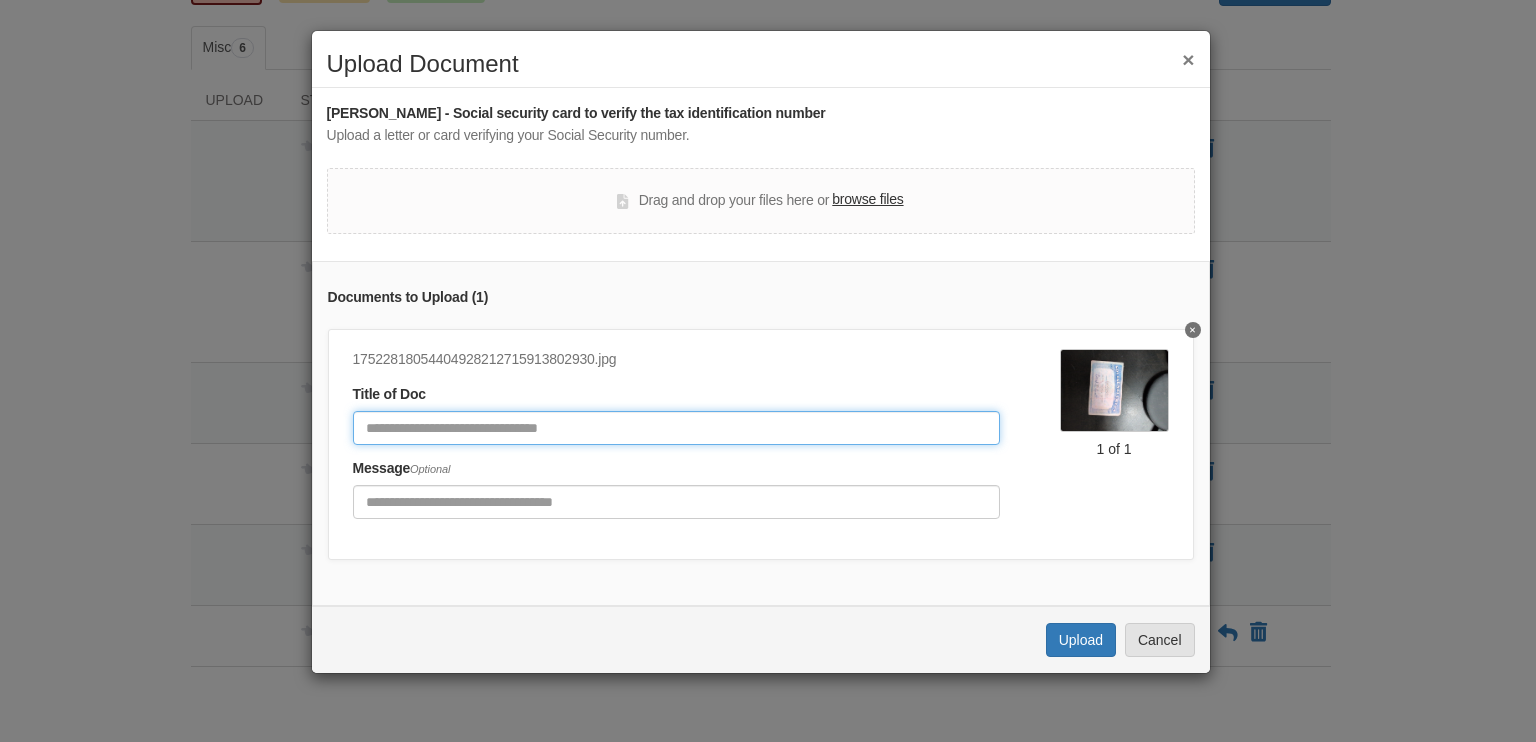 click 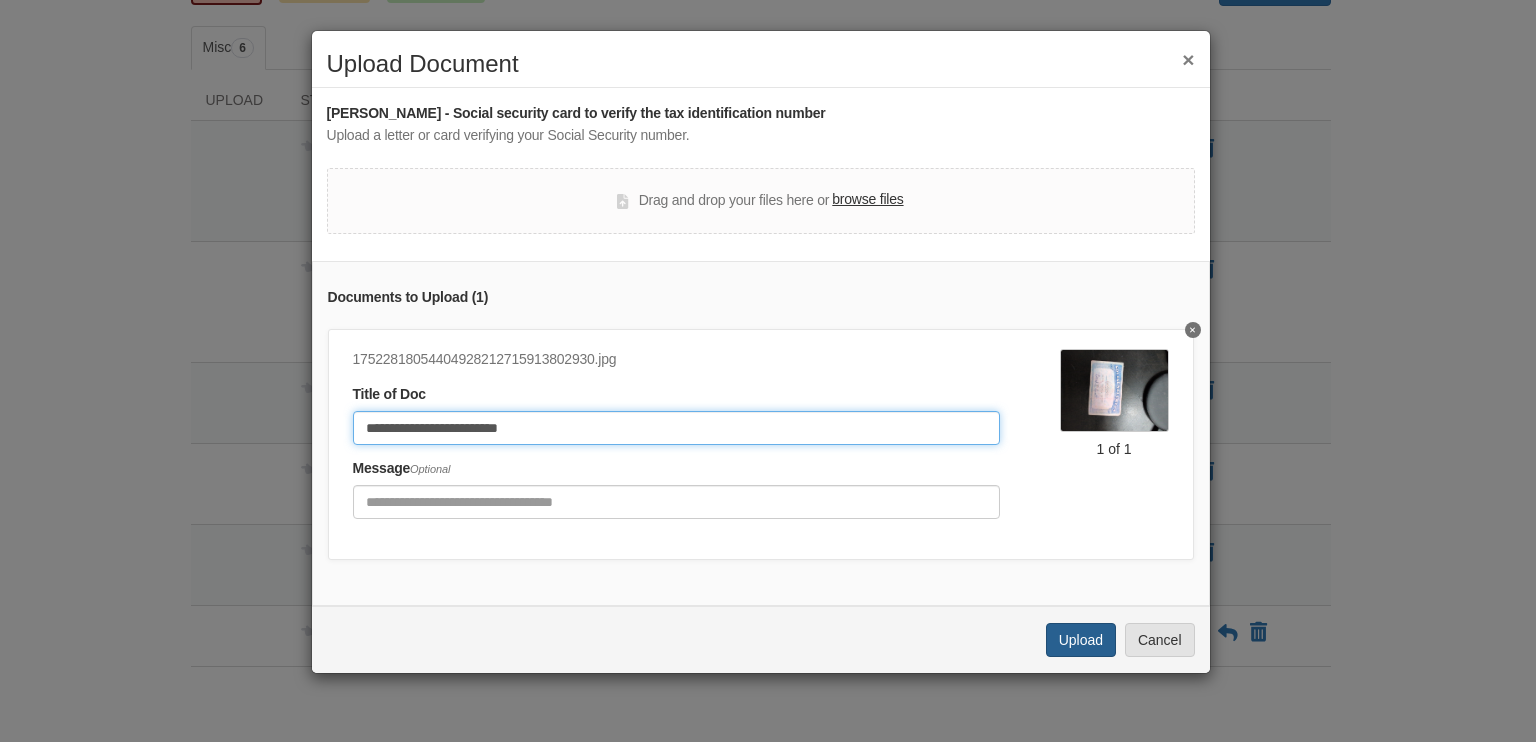 type on "**********" 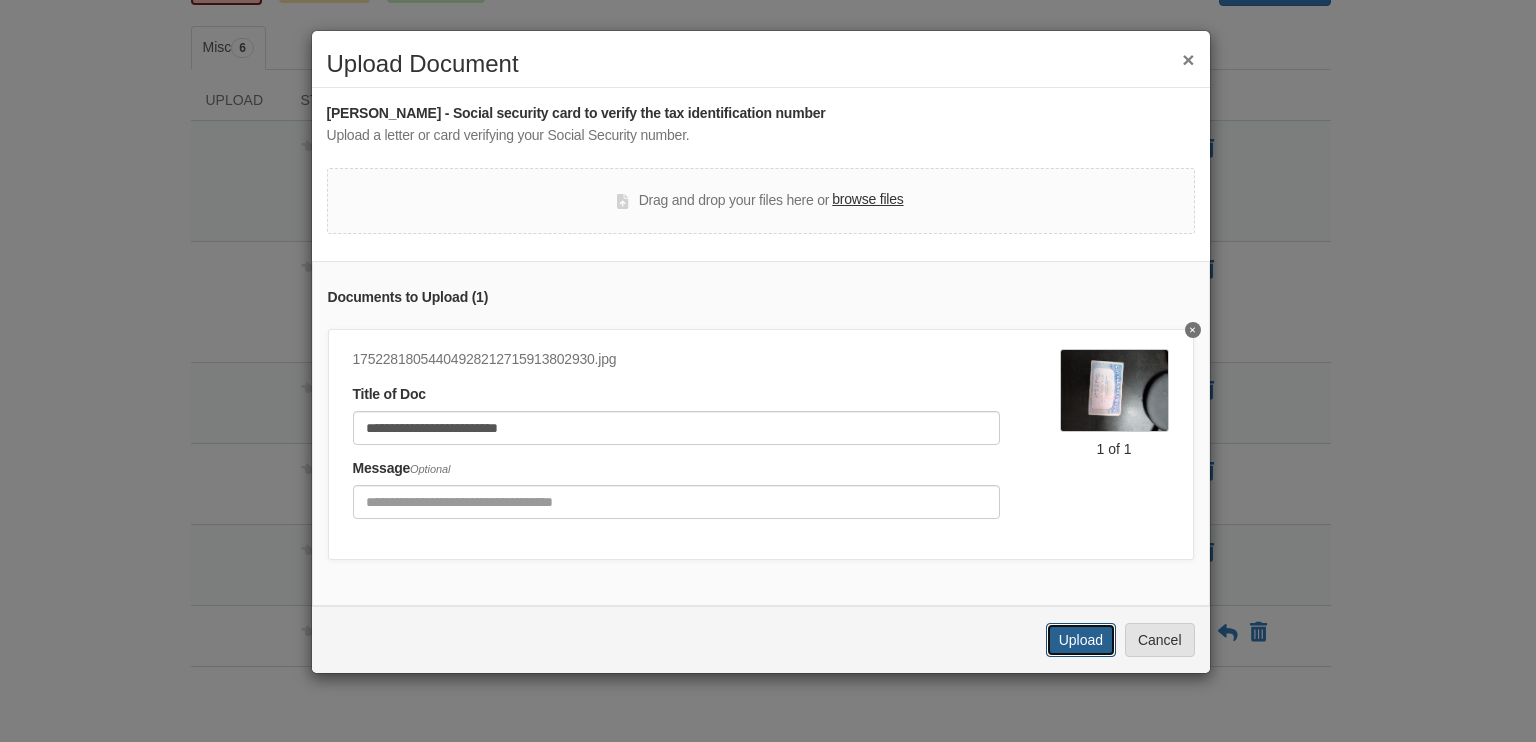 click on "Upload" at bounding box center [1081, 640] 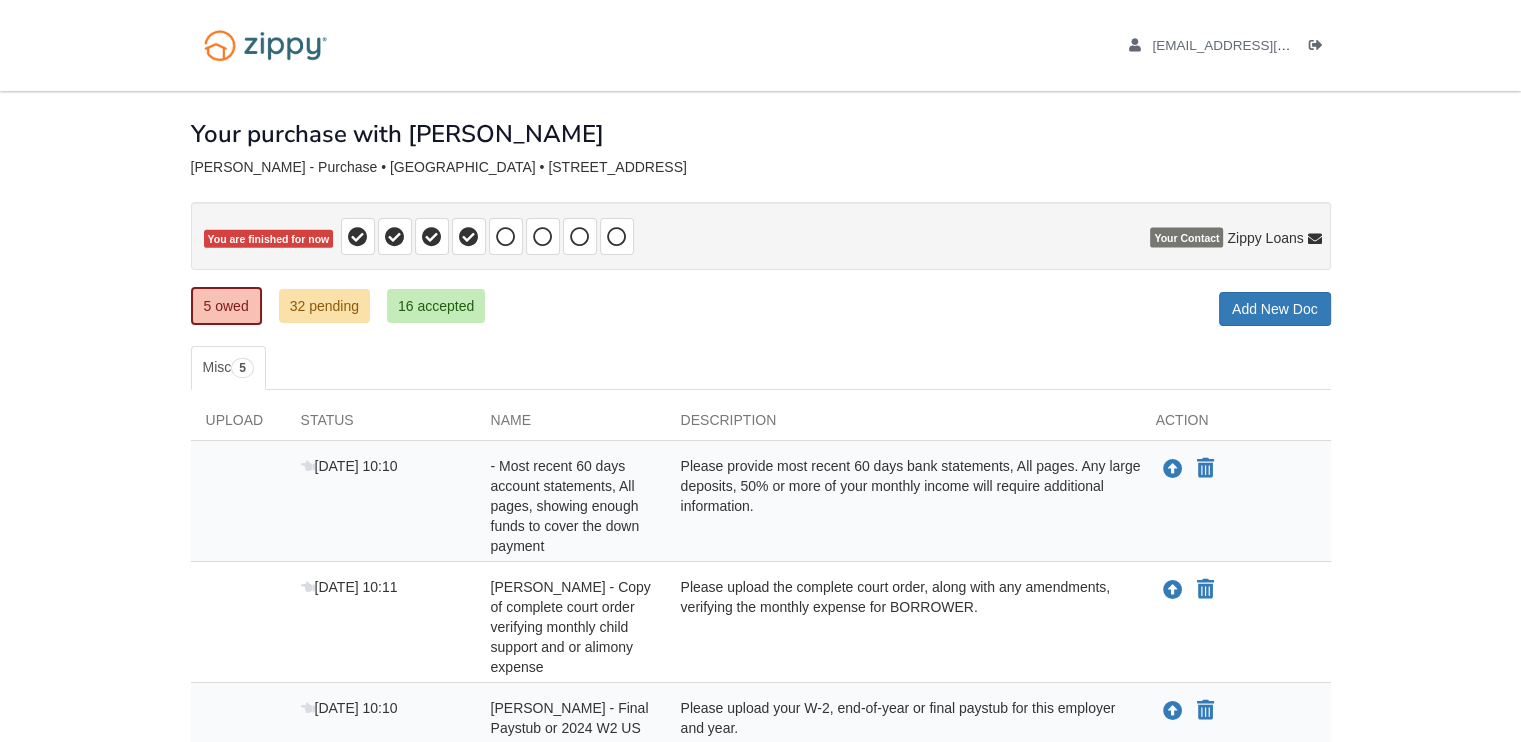 scroll, scrollTop: 301, scrollLeft: 0, axis: vertical 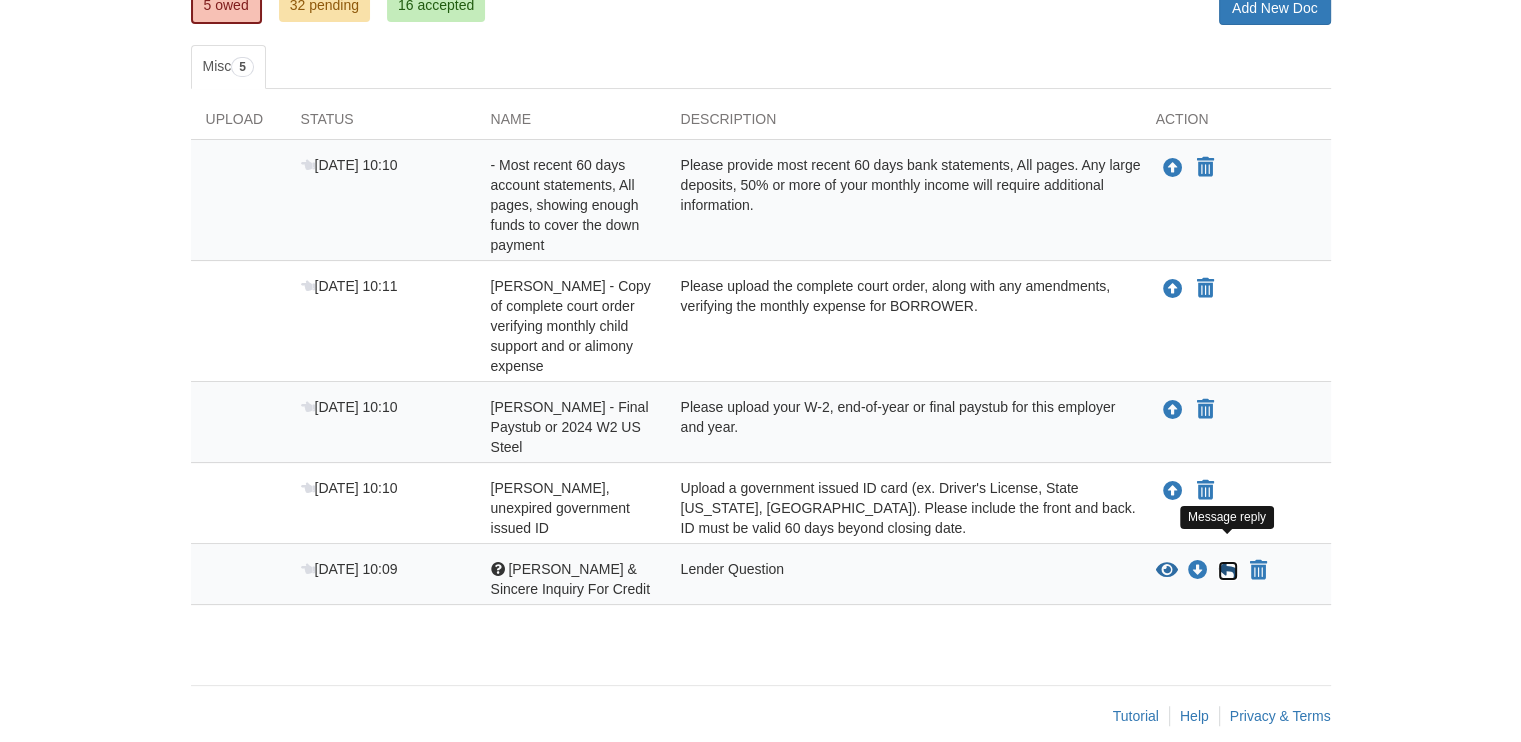 click at bounding box center [1228, 571] 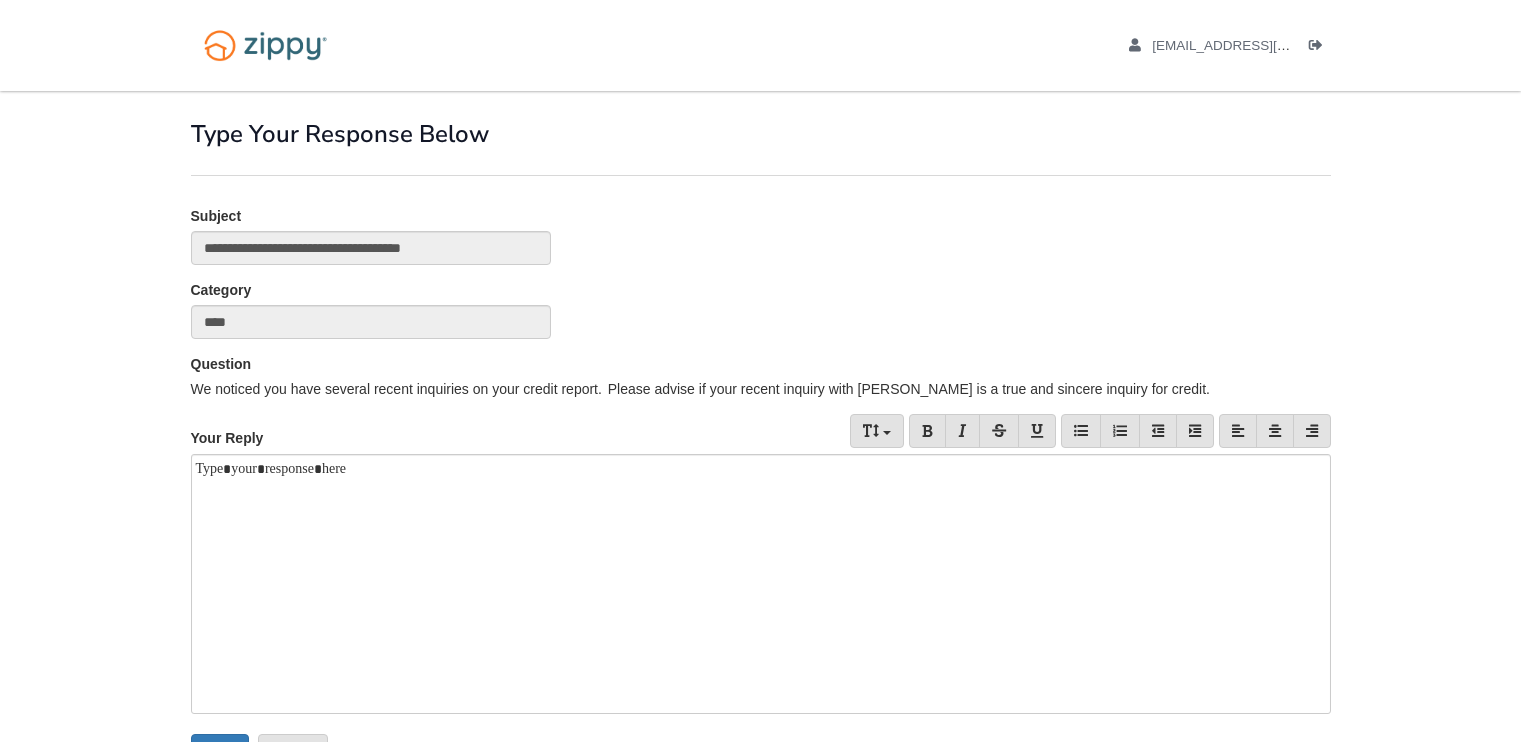 scroll, scrollTop: 0, scrollLeft: 0, axis: both 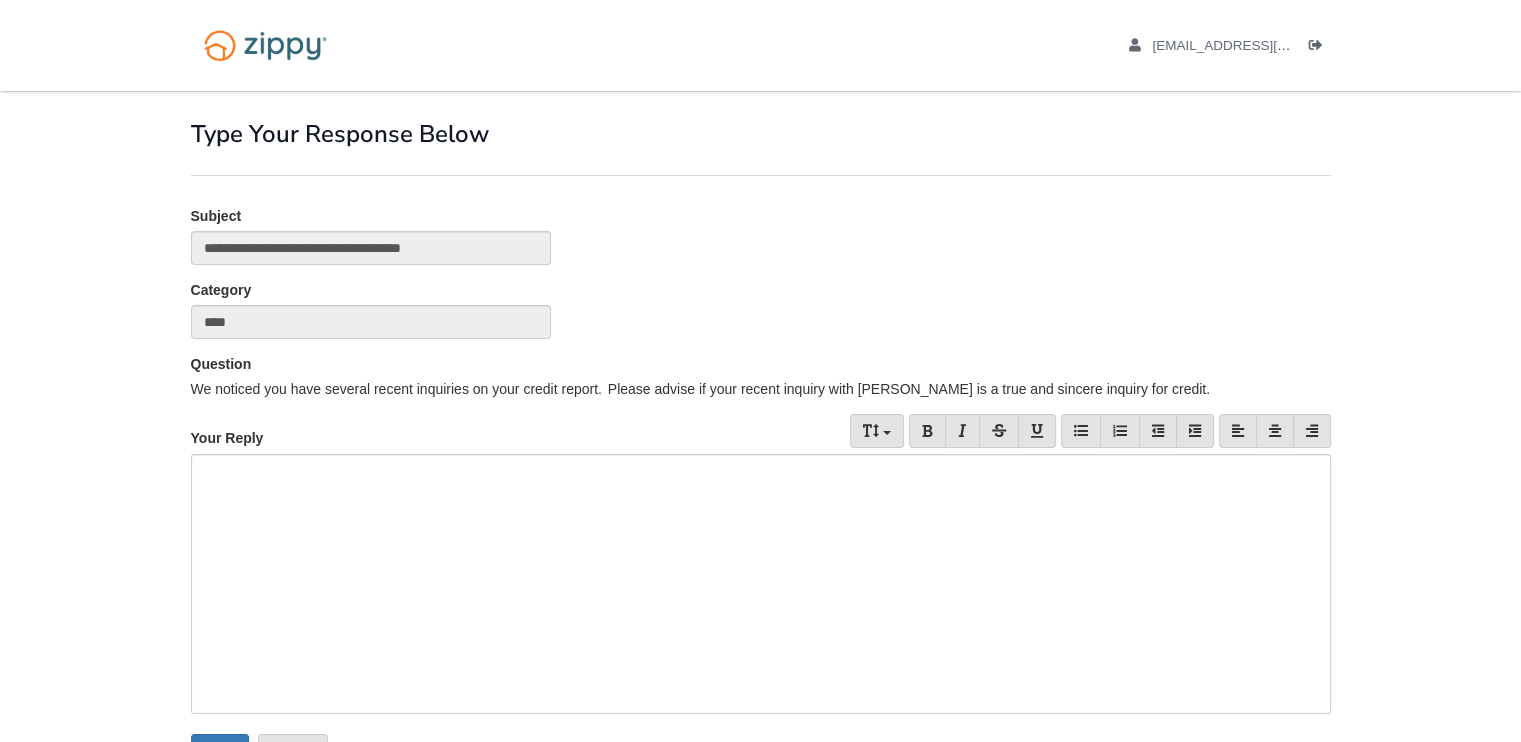 click at bounding box center (761, 584) 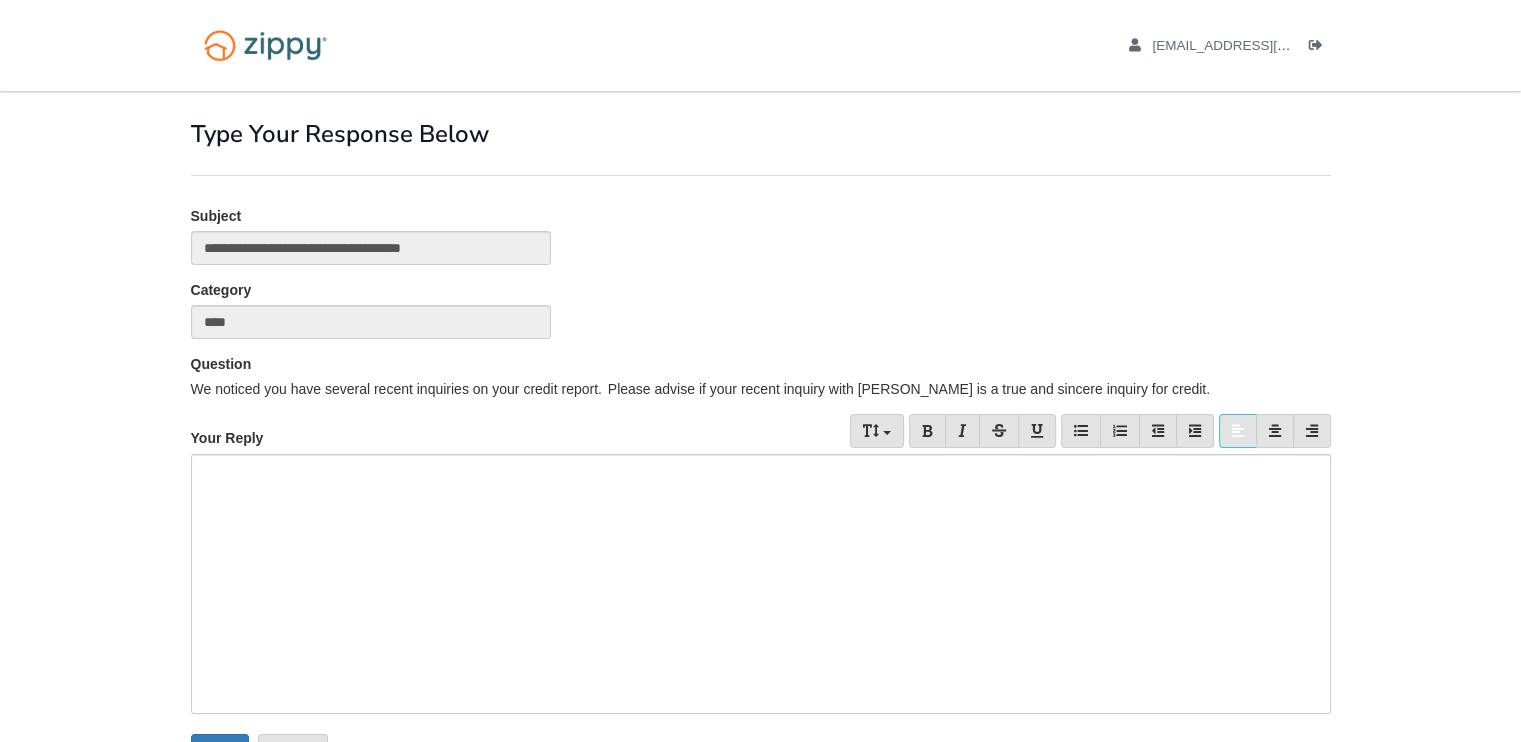 type 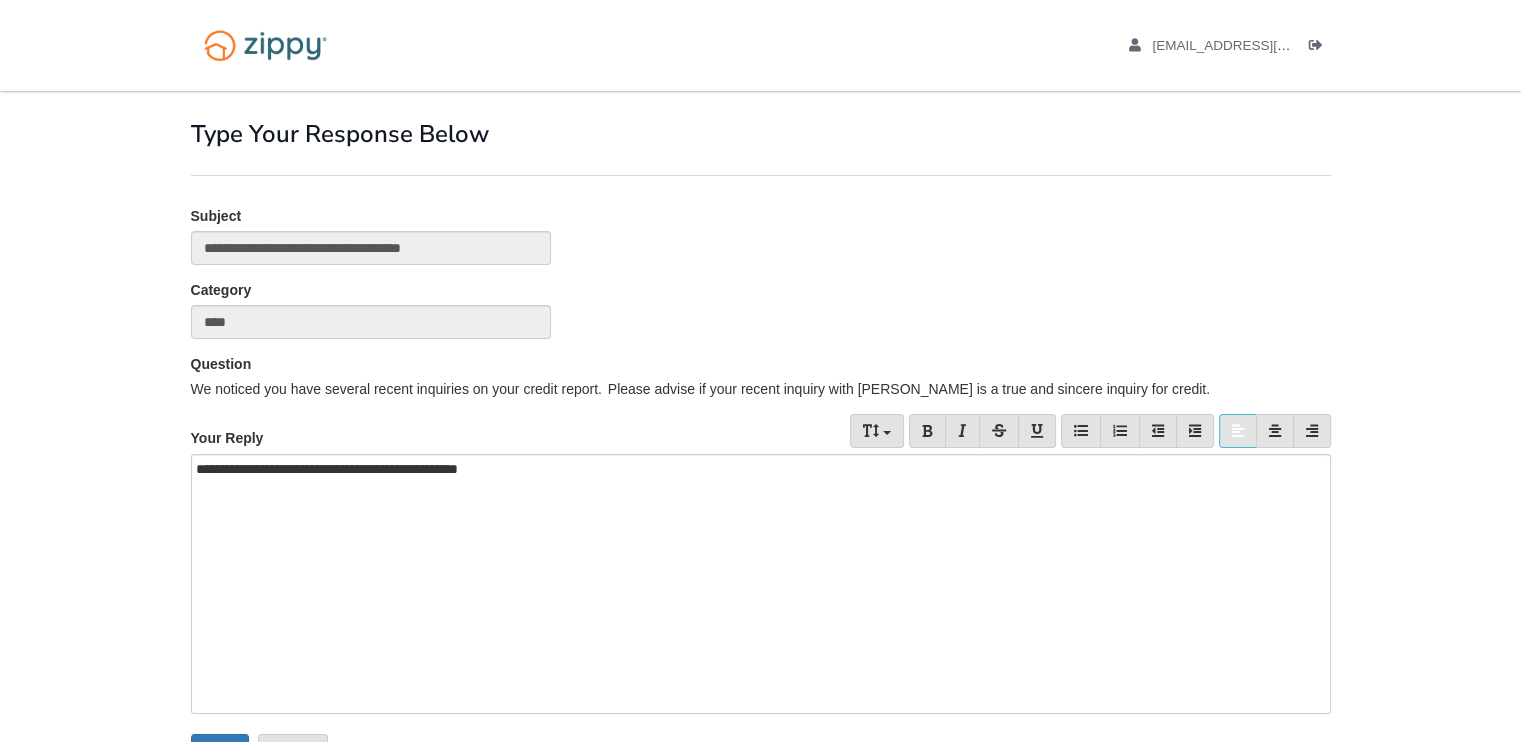 click on "dts1995@yahoo.com
Logout
×" at bounding box center (760, 444) 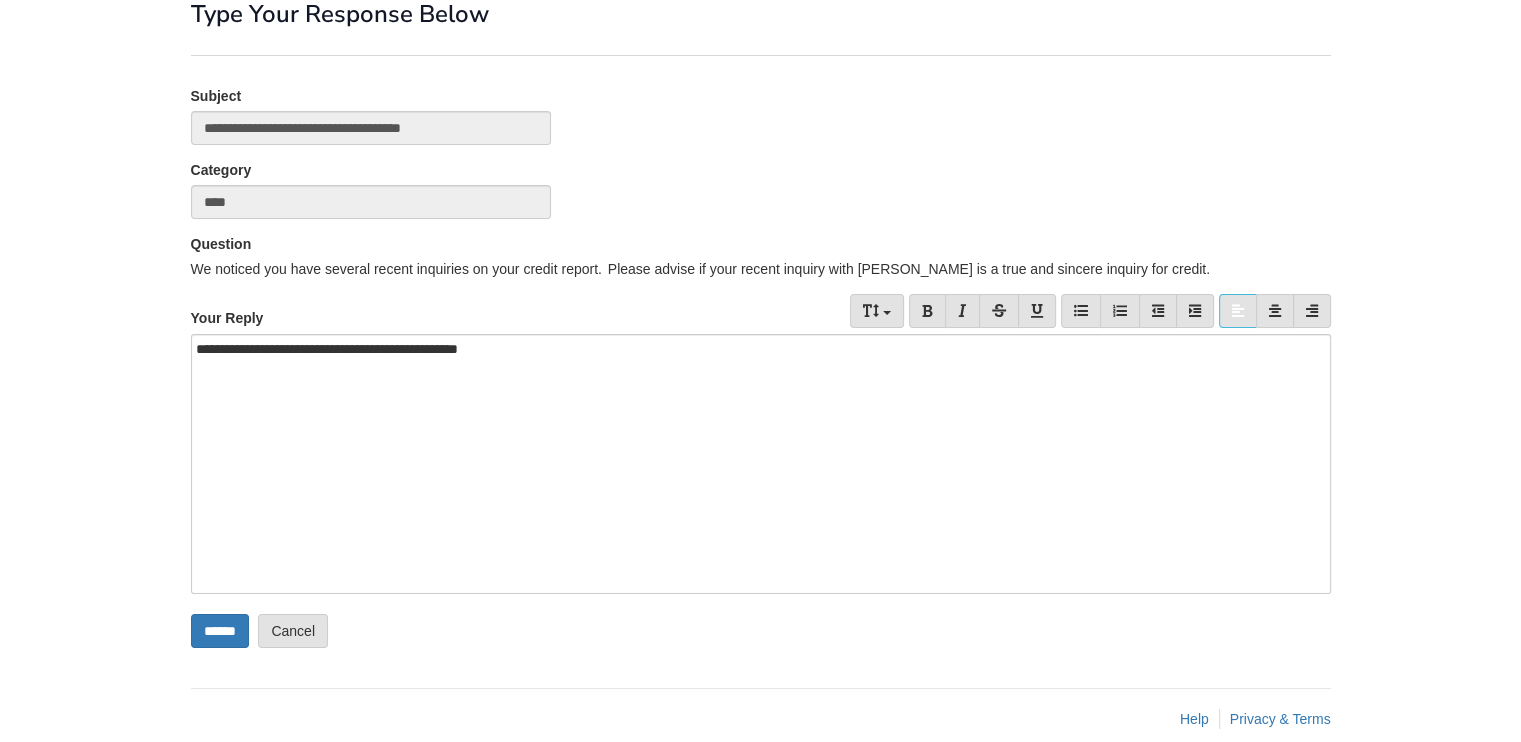 scroll, scrollTop: 146, scrollLeft: 0, axis: vertical 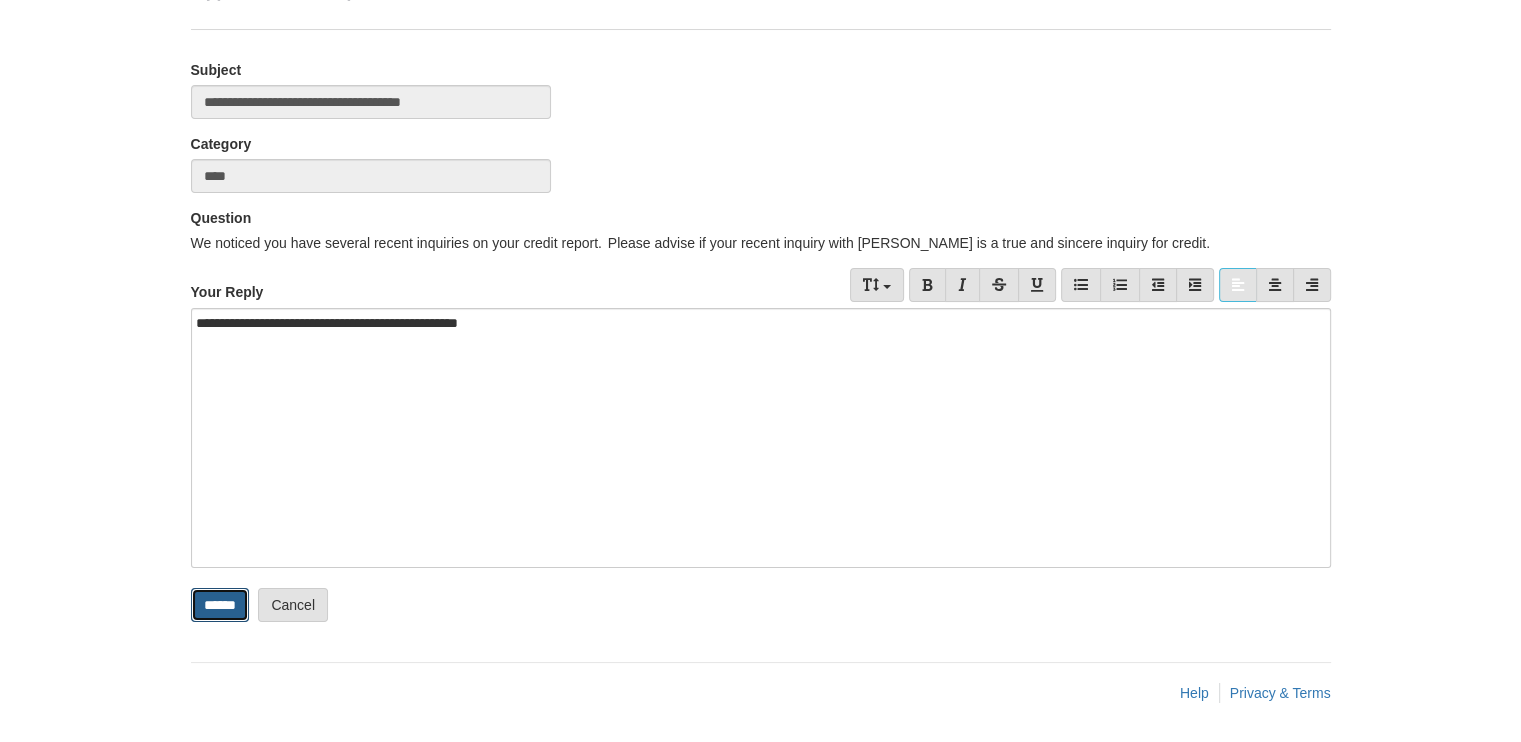 click on "******" at bounding box center [220, 605] 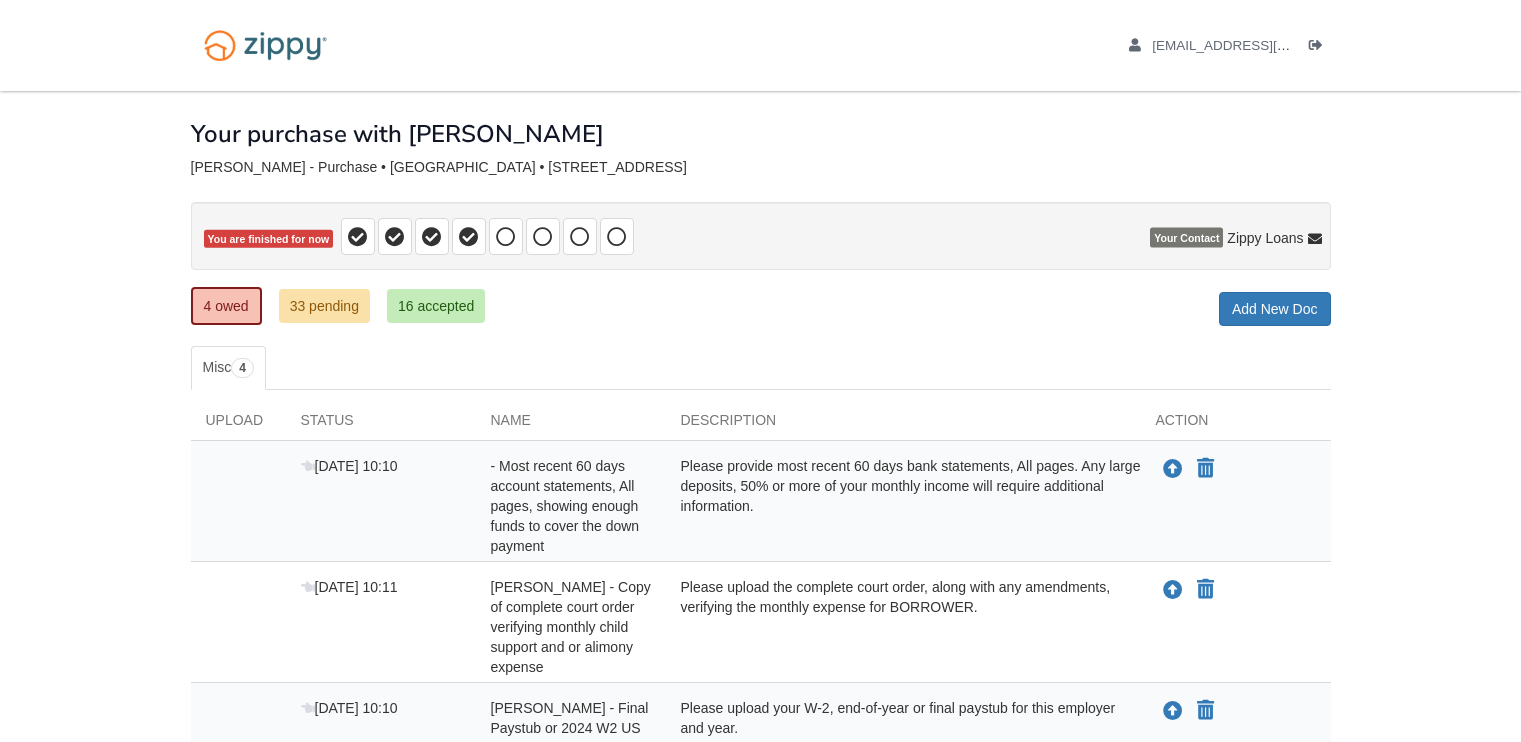 scroll, scrollTop: 0, scrollLeft: 0, axis: both 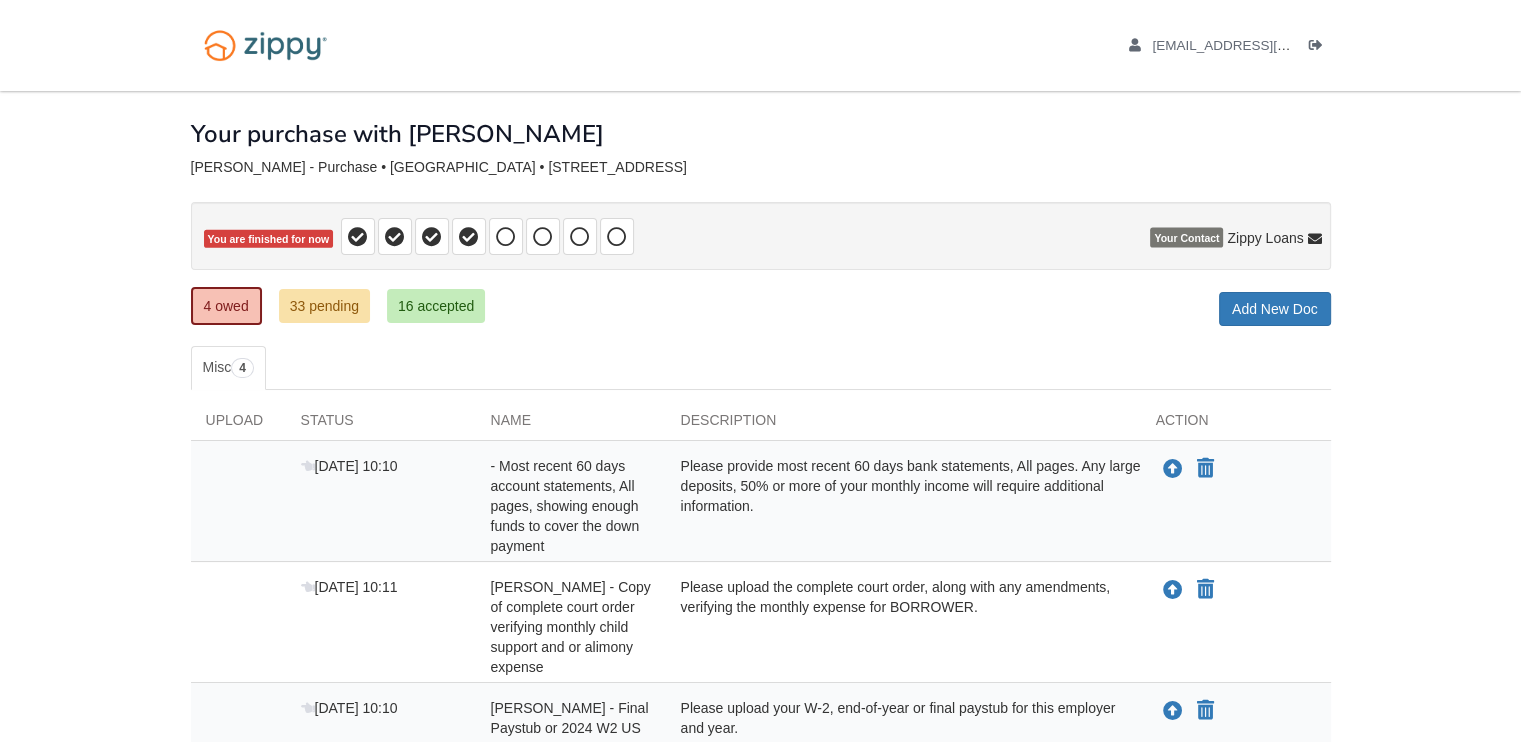 click on "dts1995@yahoo.com Logout" at bounding box center [760, 503] 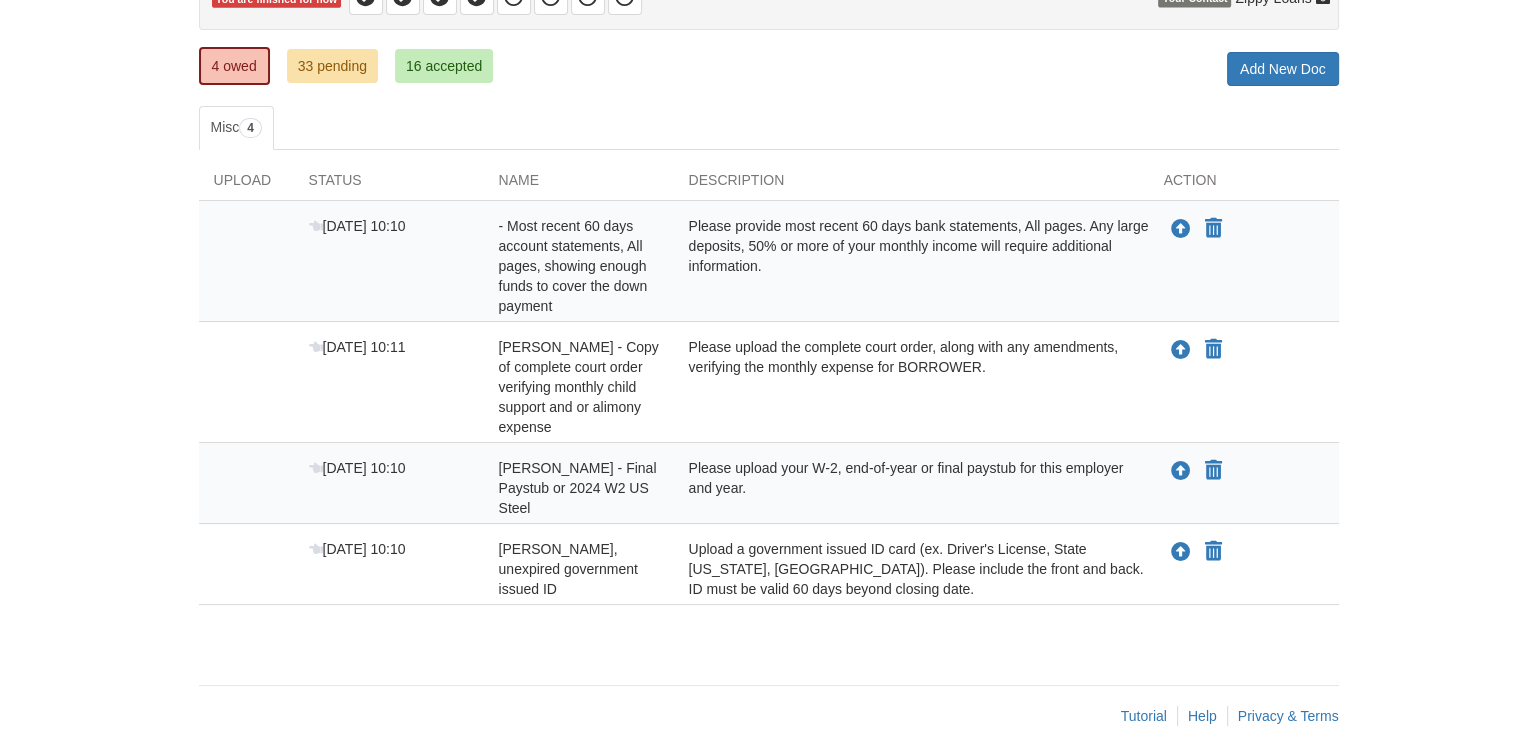 scroll, scrollTop: 240, scrollLeft: 0, axis: vertical 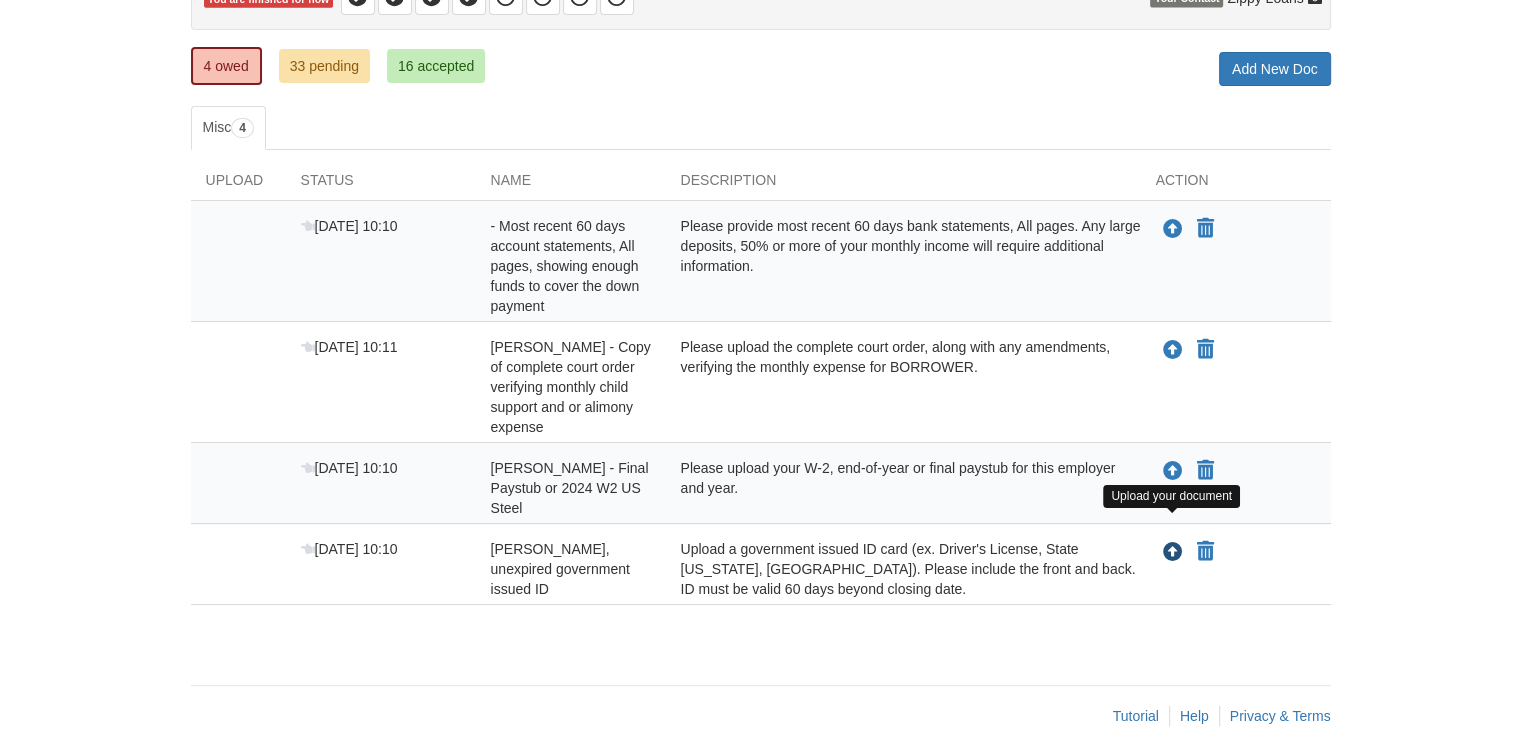 click at bounding box center (1173, 553) 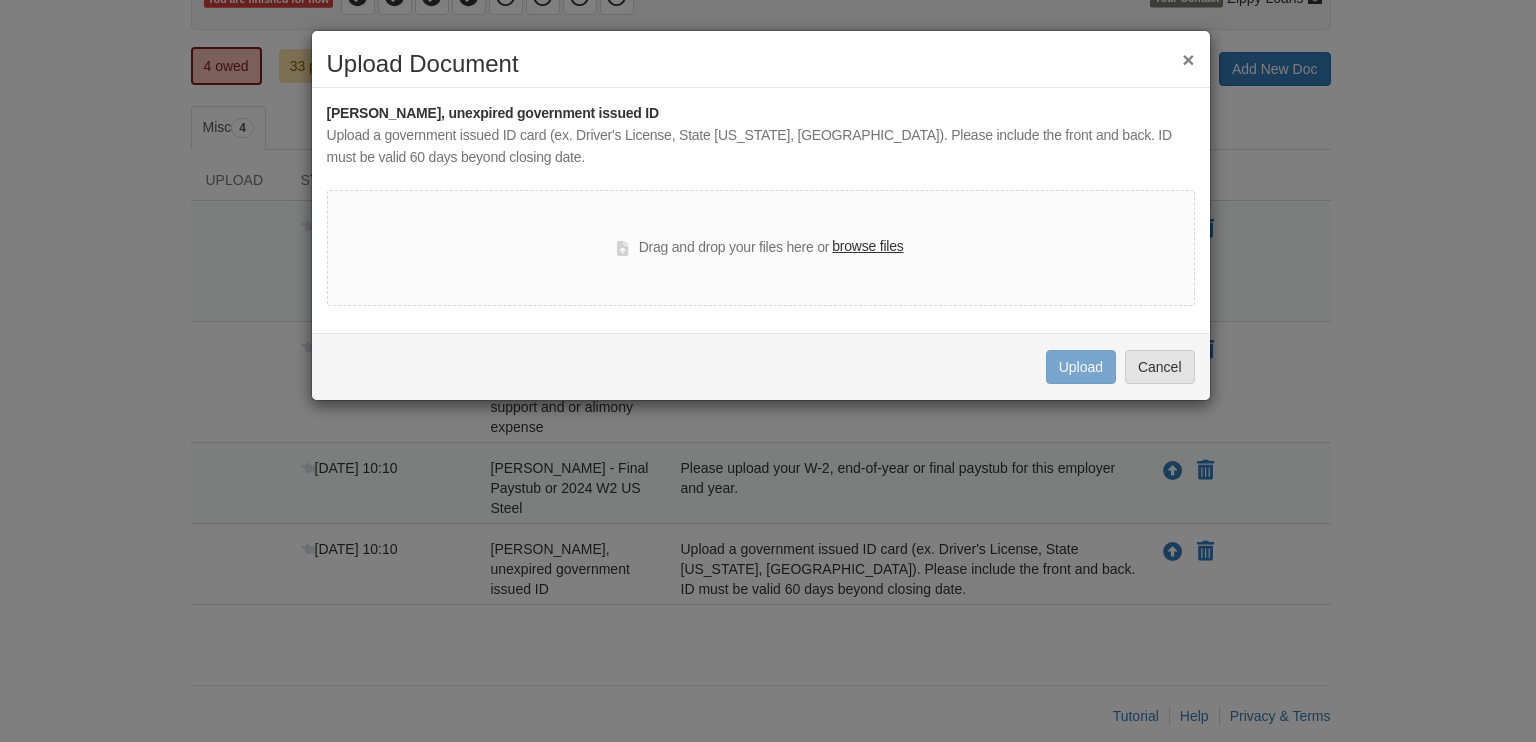 click on "browse files" at bounding box center (867, 247) 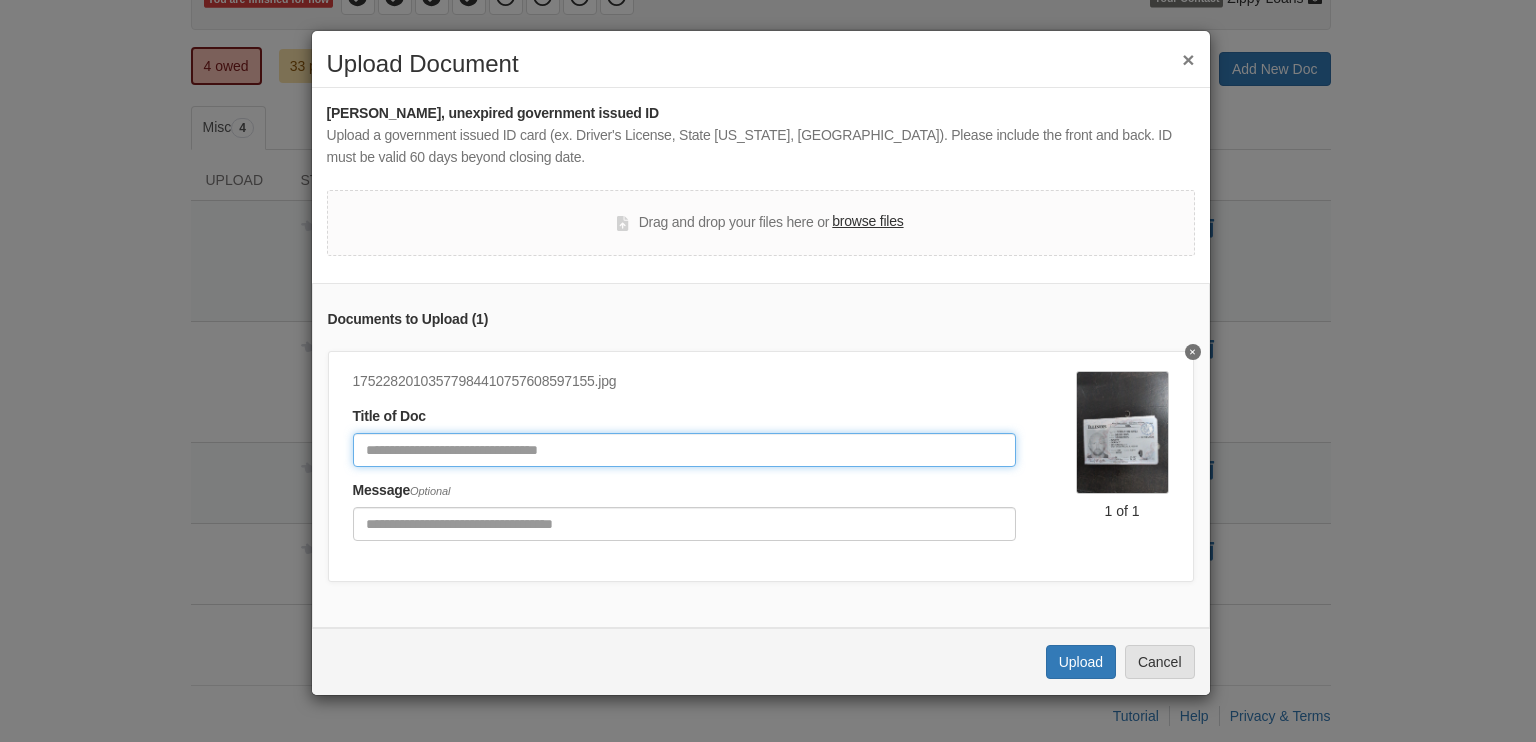 click 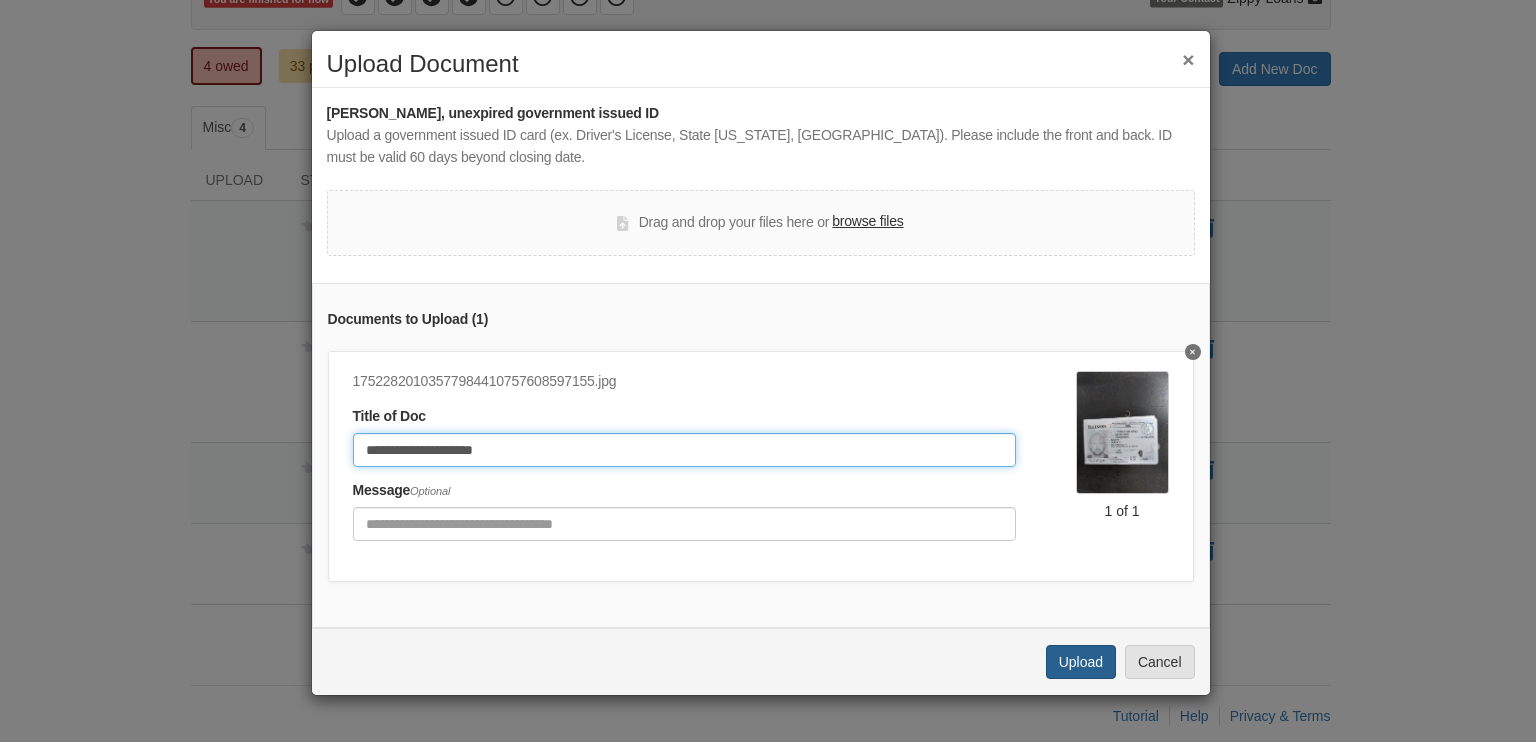 type on "**********" 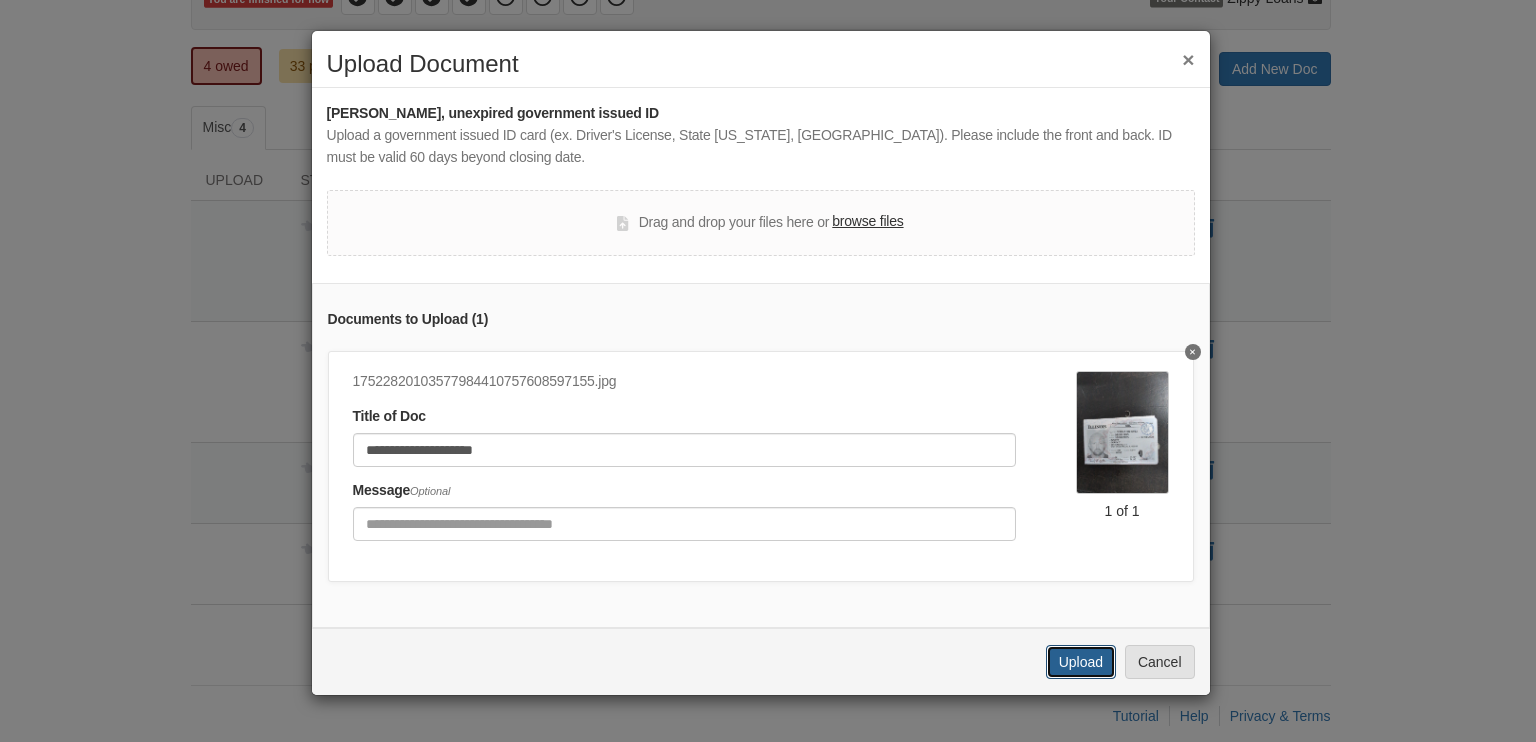 click on "Upload" at bounding box center [1081, 662] 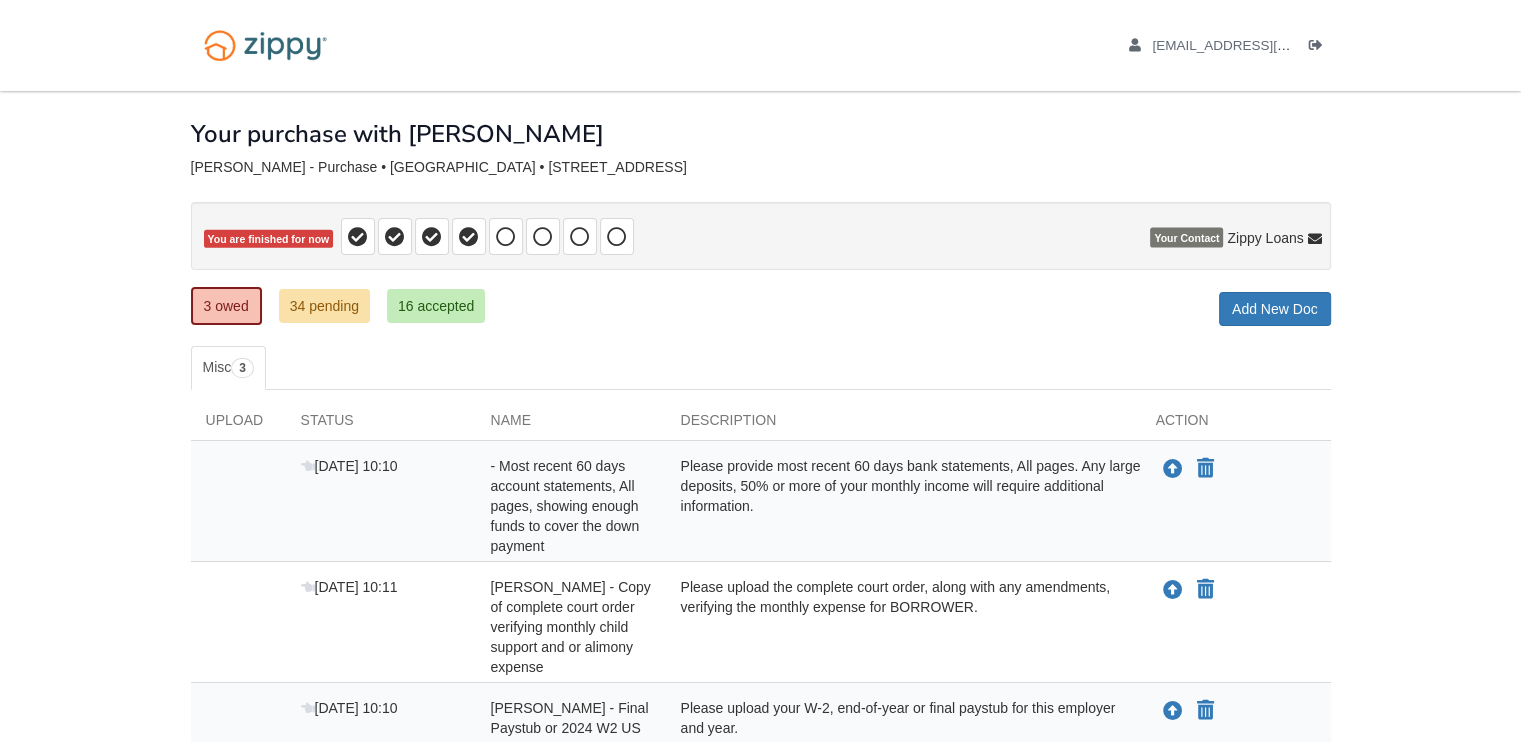 scroll, scrollTop: 160, scrollLeft: 0, axis: vertical 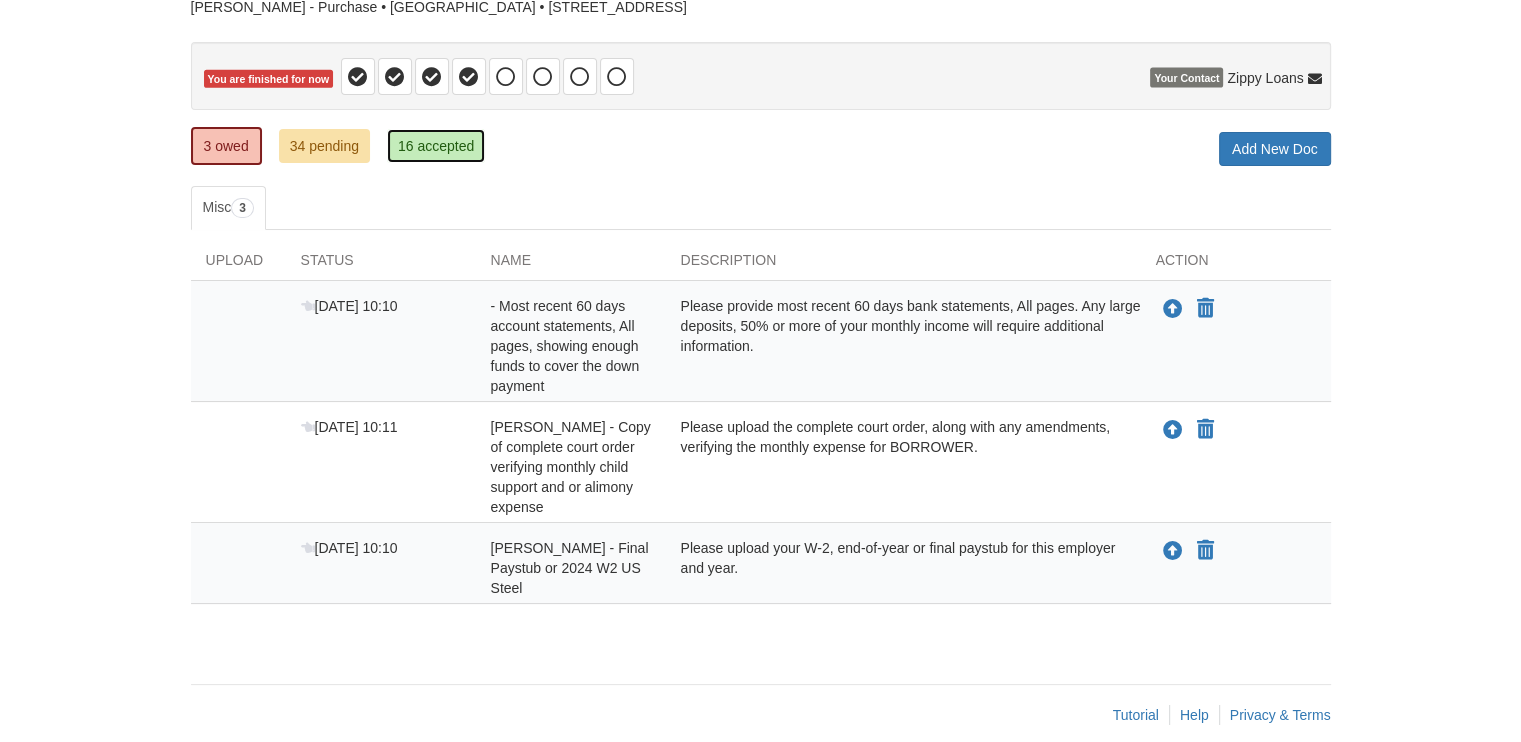 click on "16 accepted" at bounding box center [436, 146] 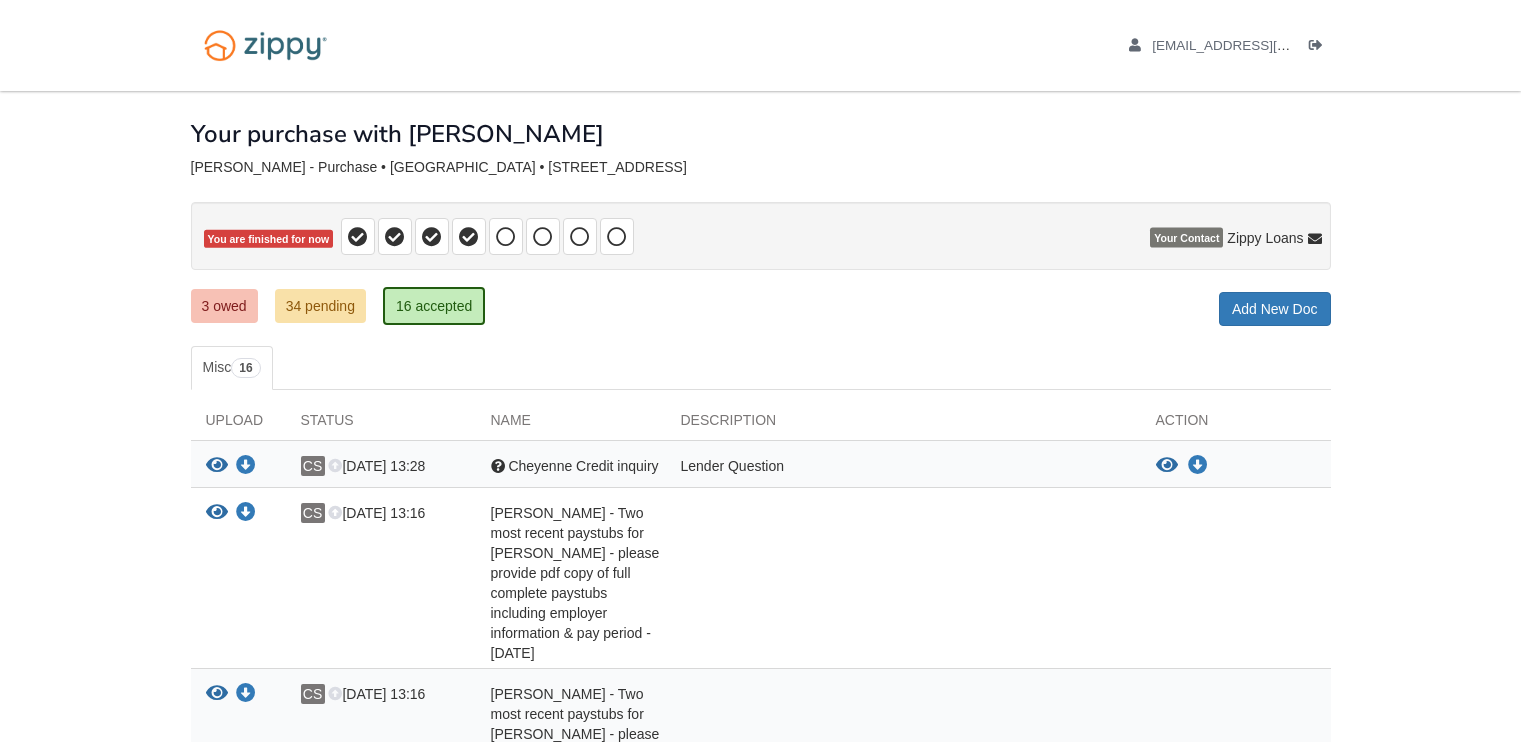 scroll, scrollTop: 0, scrollLeft: 0, axis: both 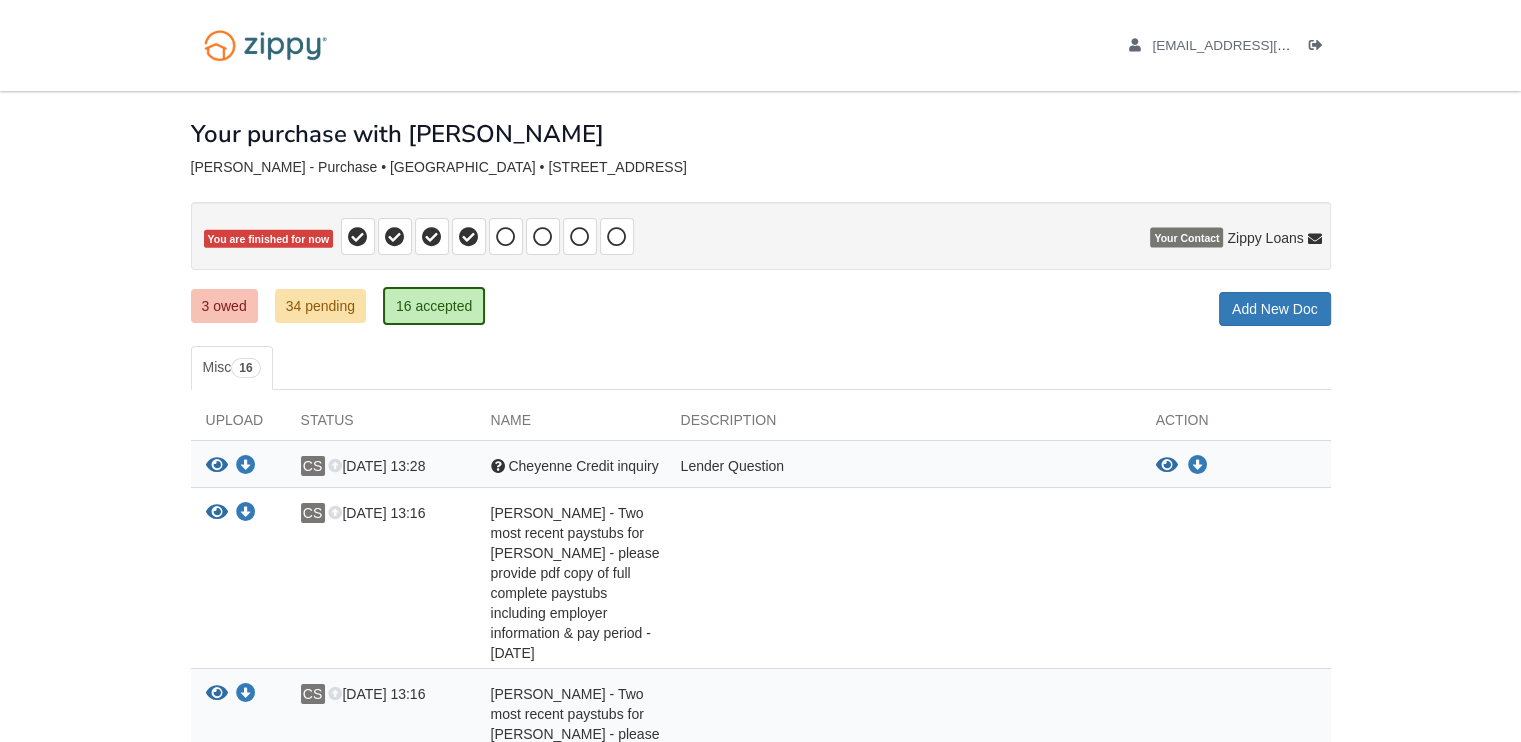 click on "[EMAIL_ADDRESS][DOMAIN_NAME] Logout" at bounding box center [760, 922] 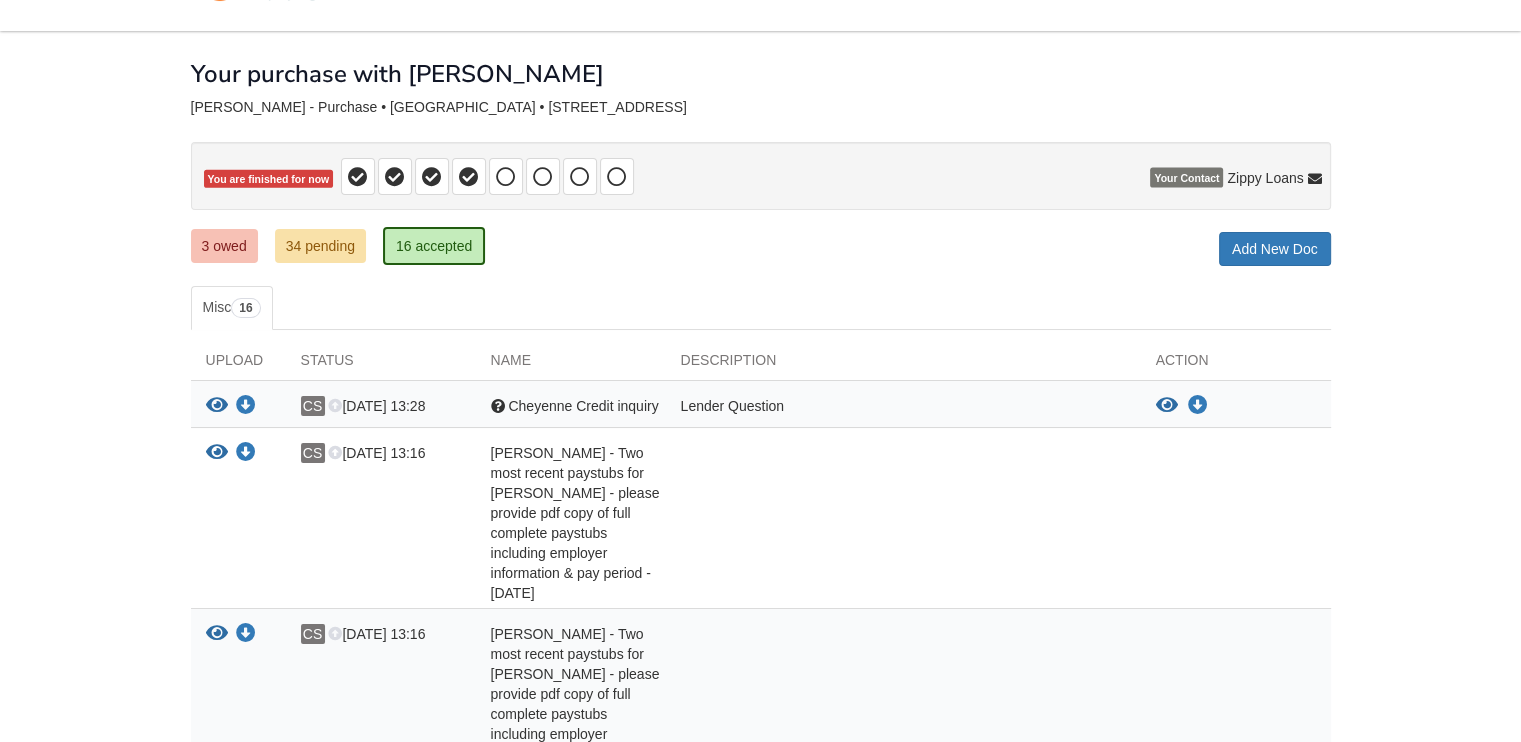 scroll, scrollTop: 0, scrollLeft: 0, axis: both 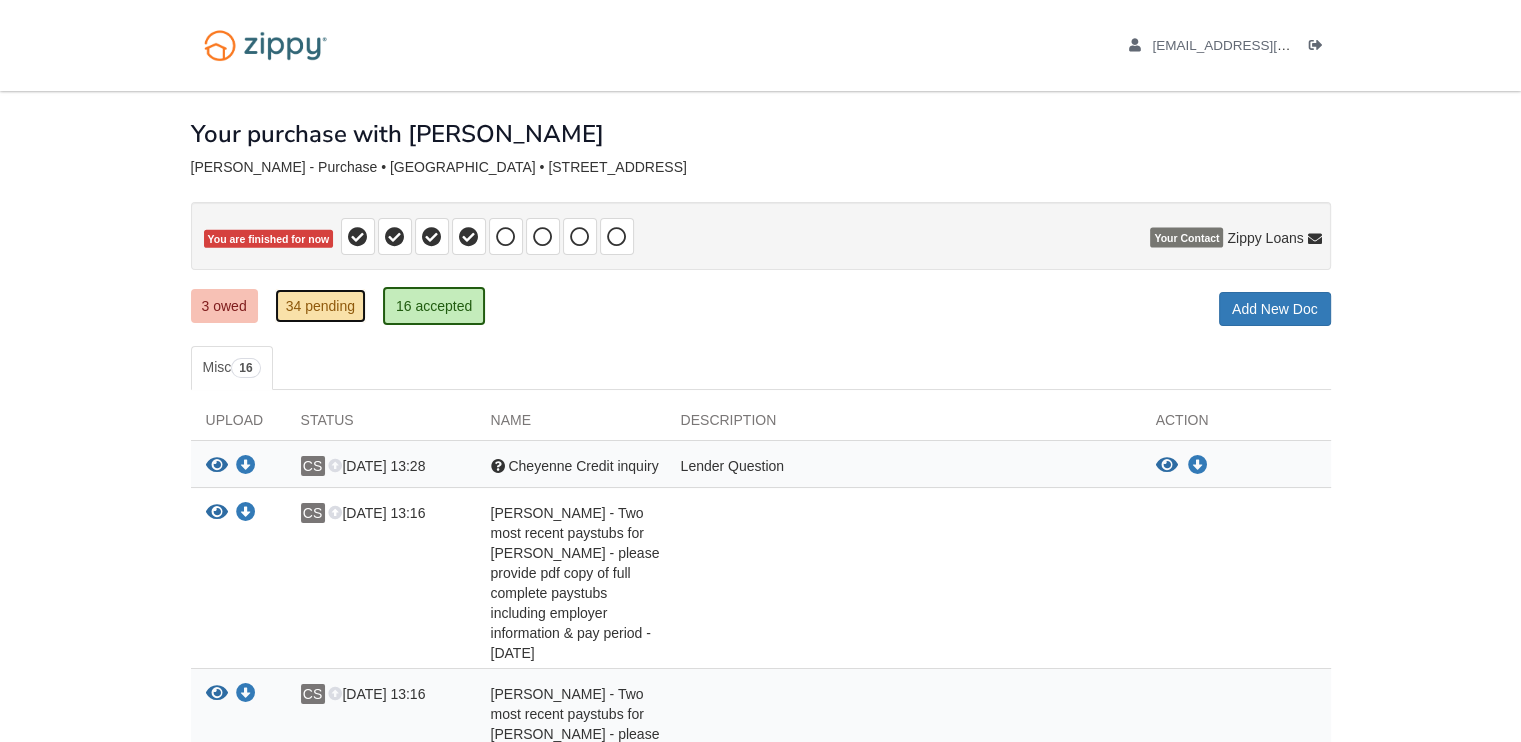 click on "34 pending" at bounding box center (320, 306) 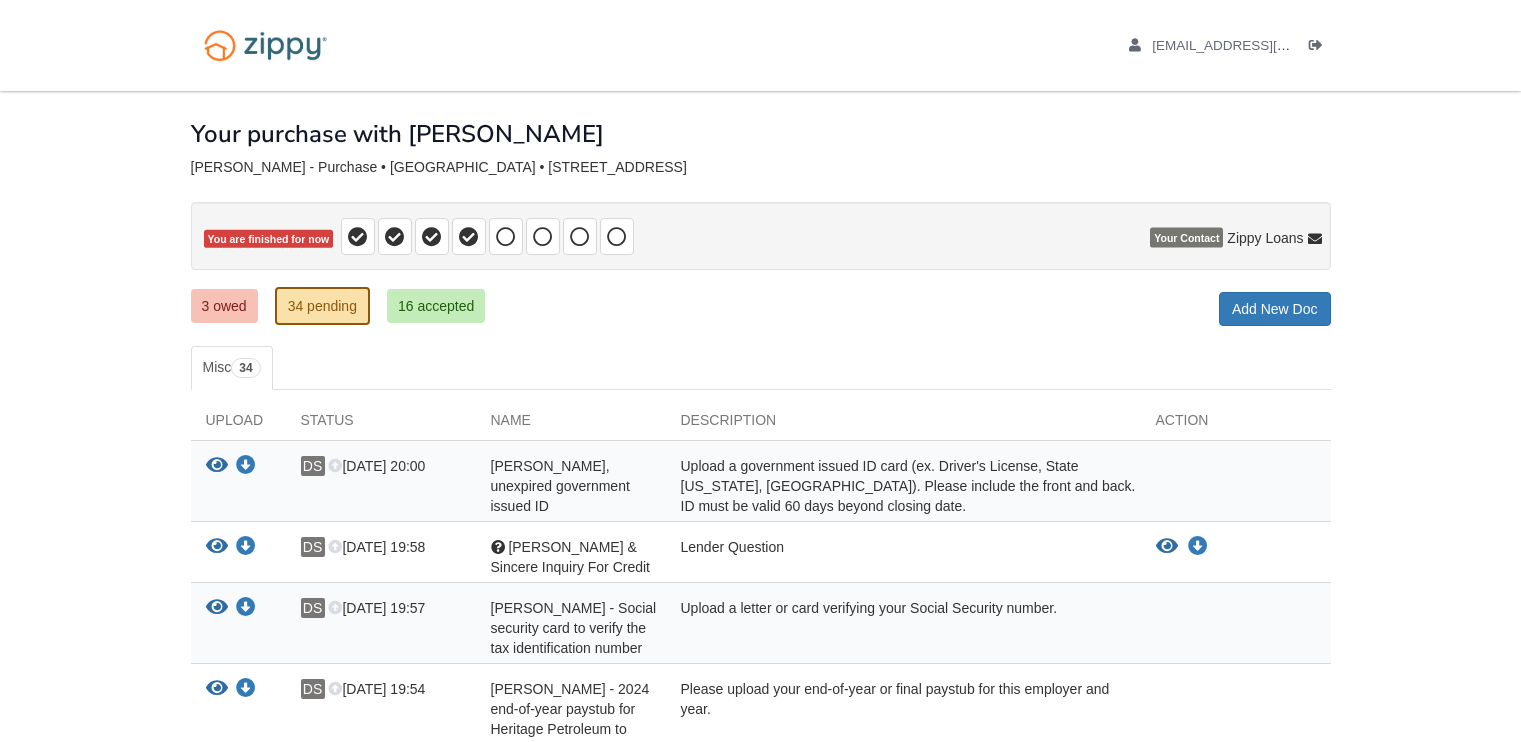 scroll, scrollTop: 0, scrollLeft: 0, axis: both 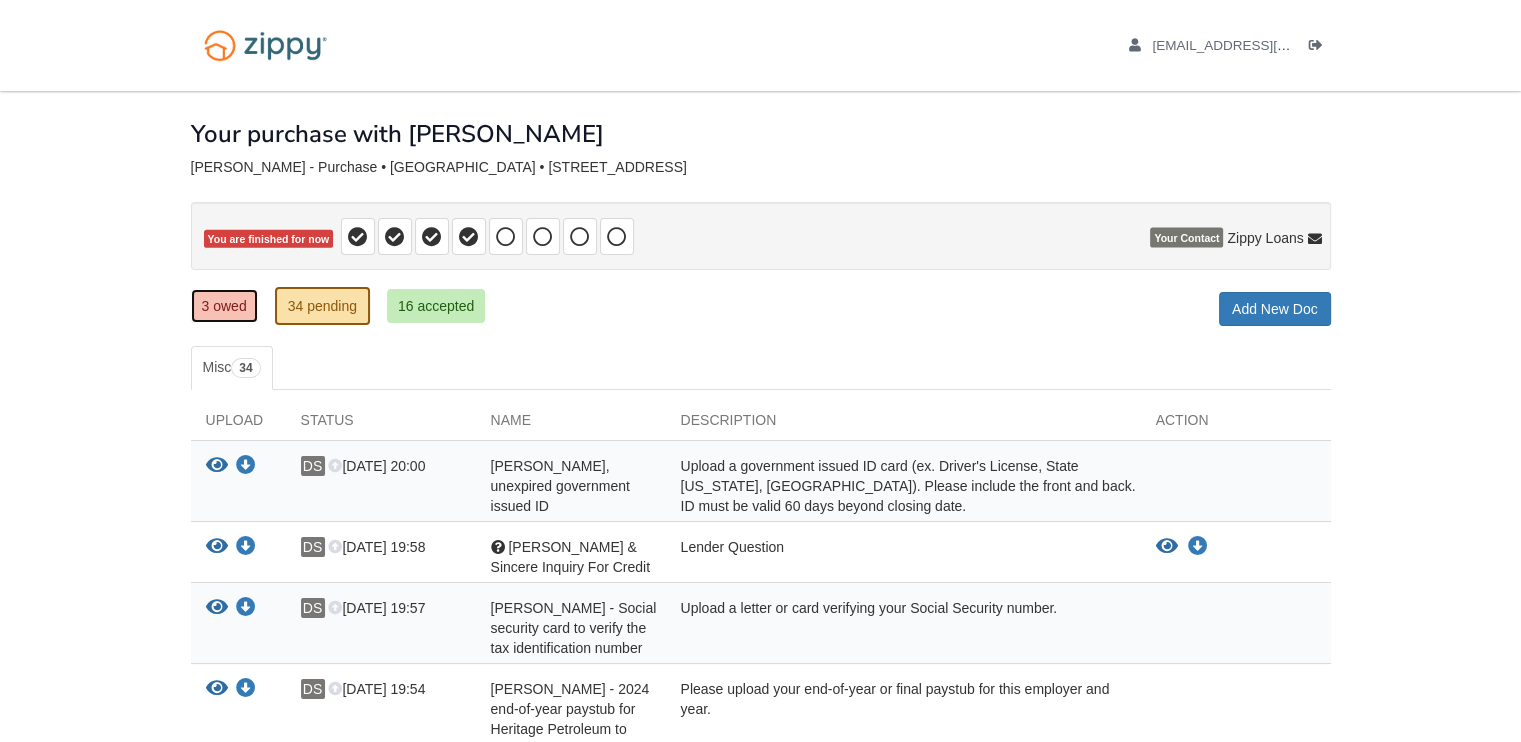 click on "3 owed" at bounding box center (224, 306) 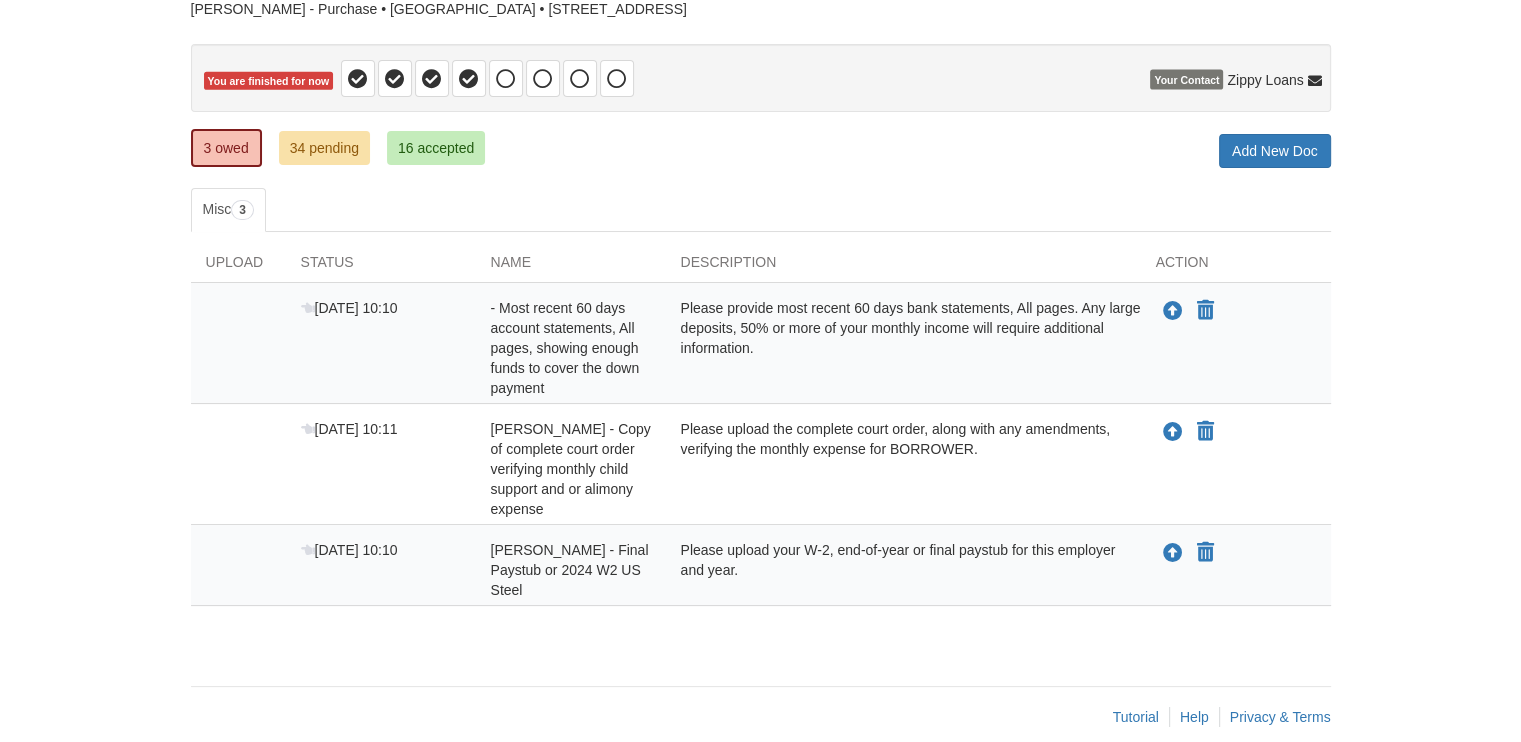 scroll, scrollTop: 160, scrollLeft: 0, axis: vertical 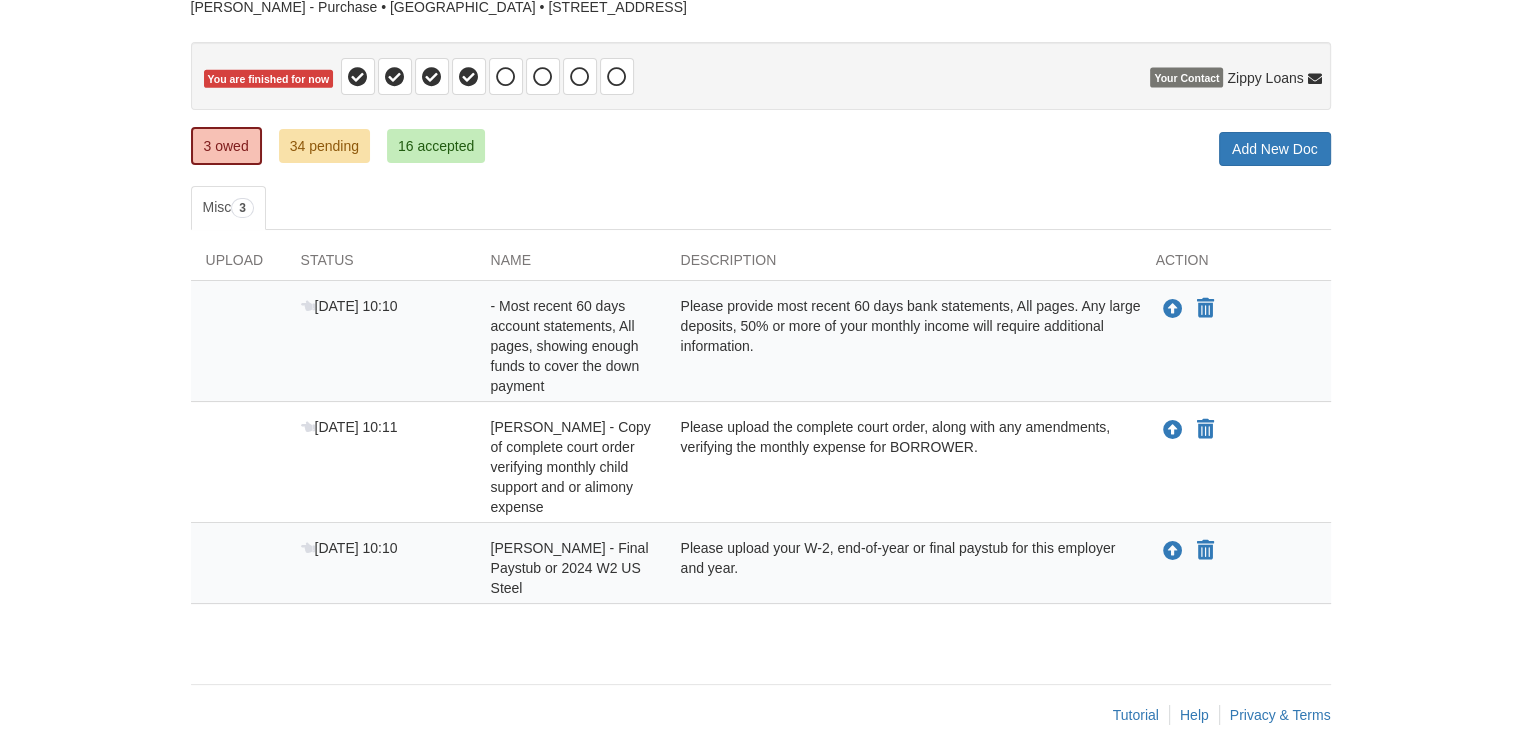 click on "[EMAIL_ADDRESS][DOMAIN_NAME] Logout" at bounding box center (760, 302) 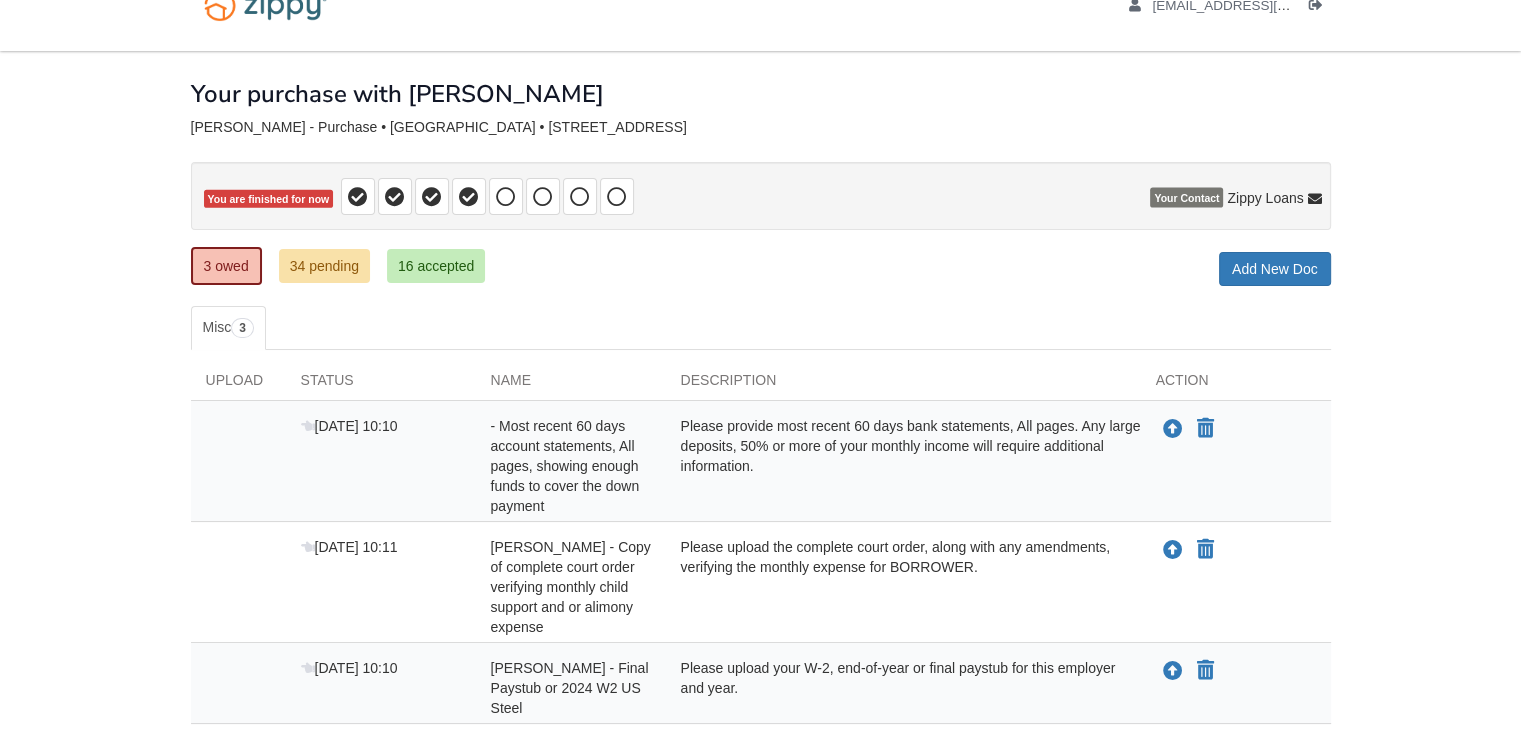 scroll, scrollTop: 0, scrollLeft: 0, axis: both 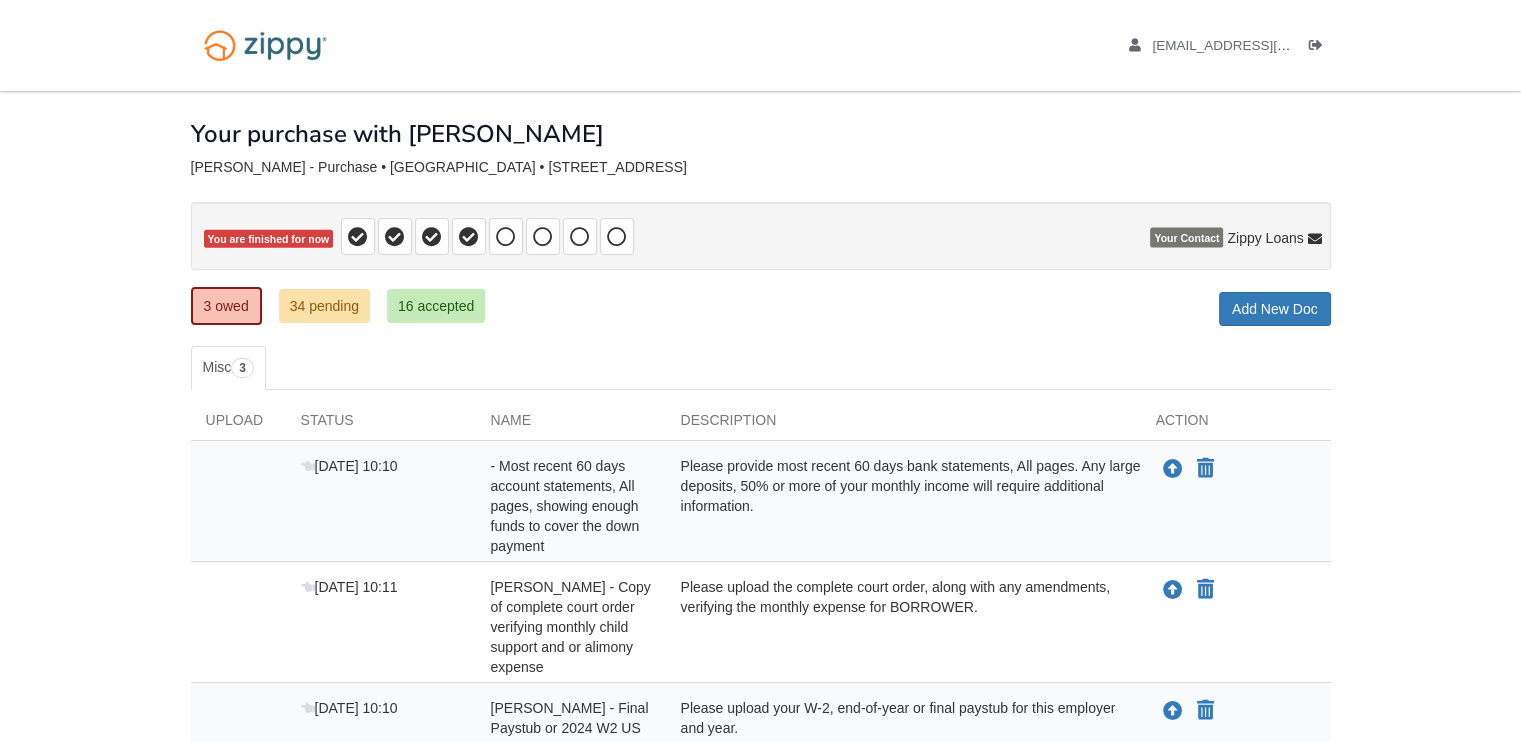 click on "dts1995@yahoo.com Logout" at bounding box center (760, 462) 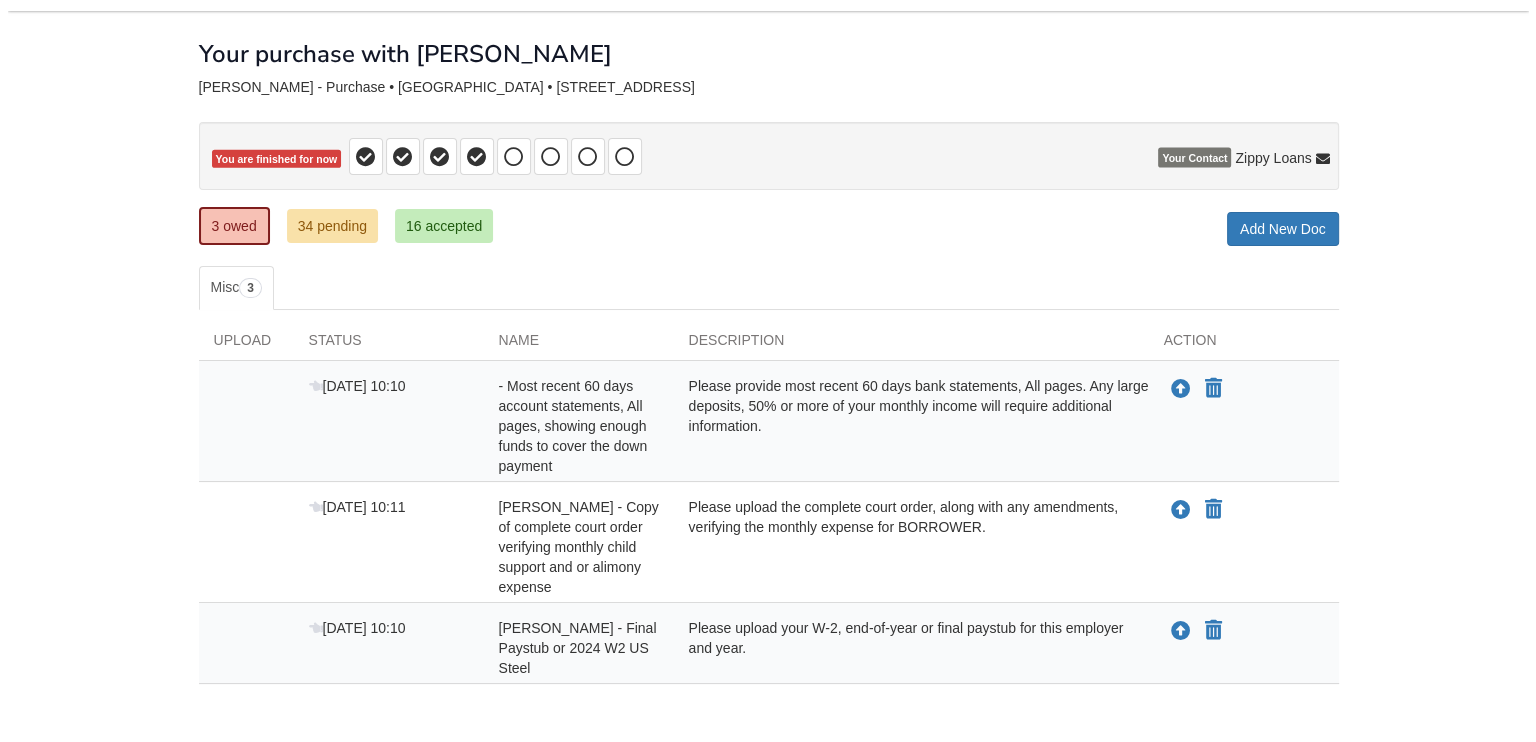 scroll, scrollTop: 120, scrollLeft: 0, axis: vertical 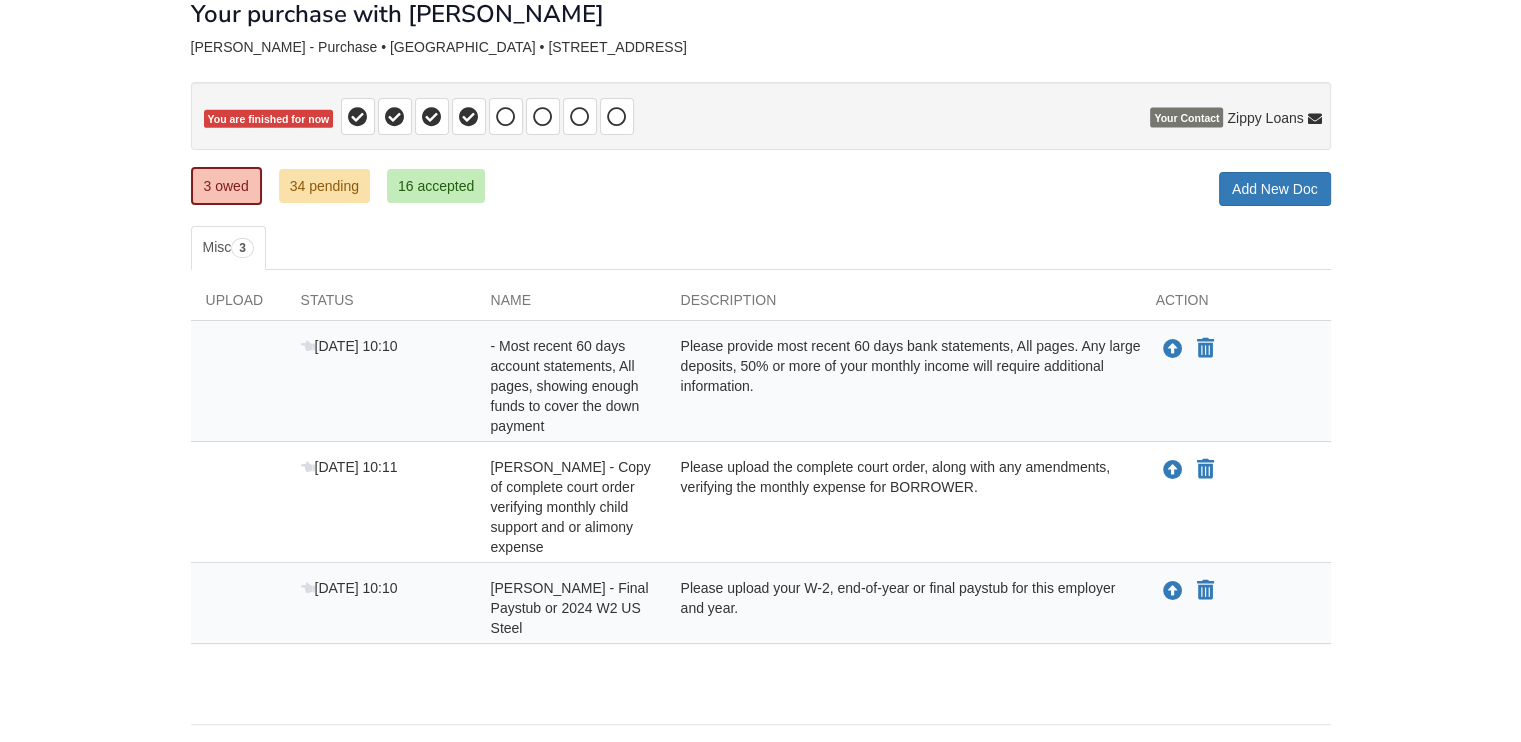 click on "dts1995@yahoo.com Logout" at bounding box center (760, 342) 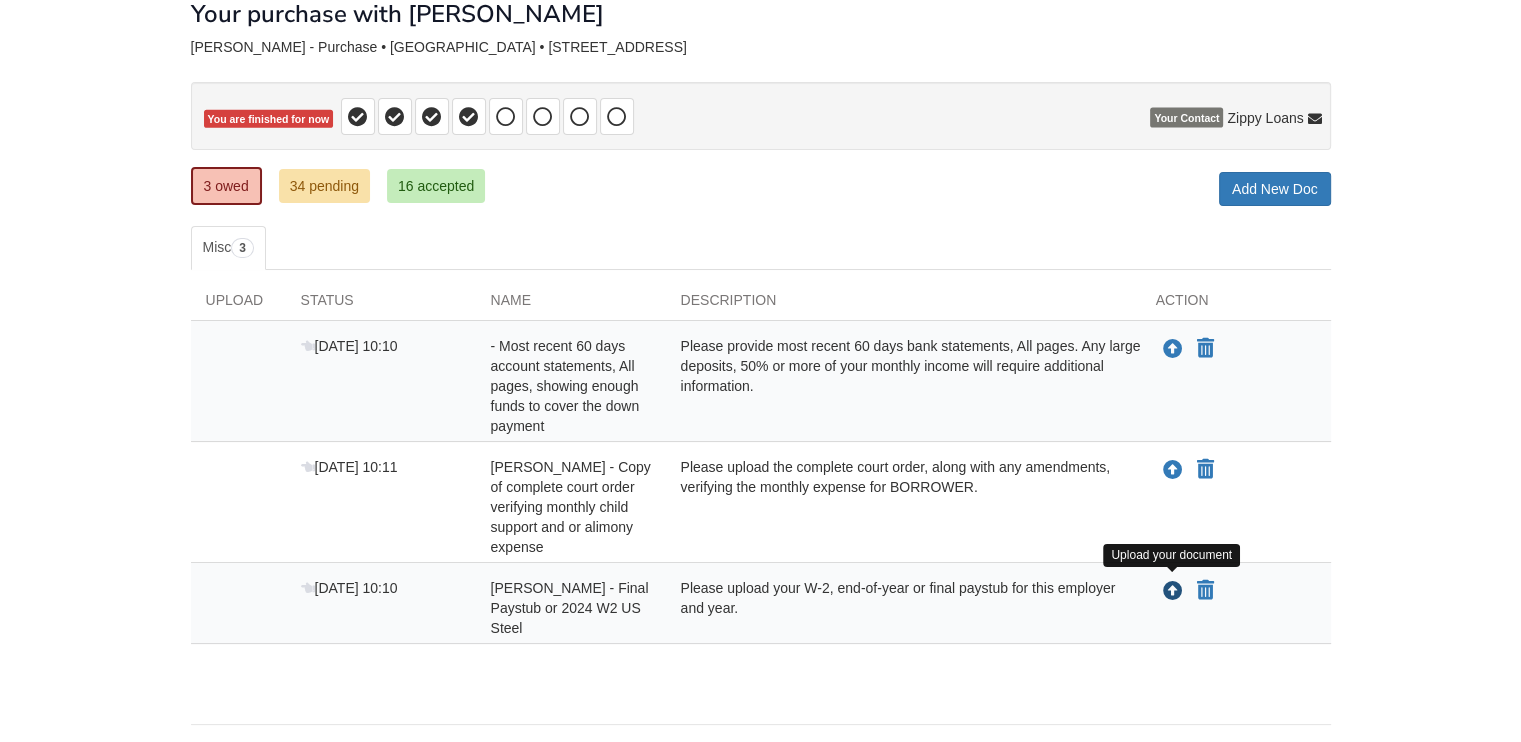 click at bounding box center [1173, 592] 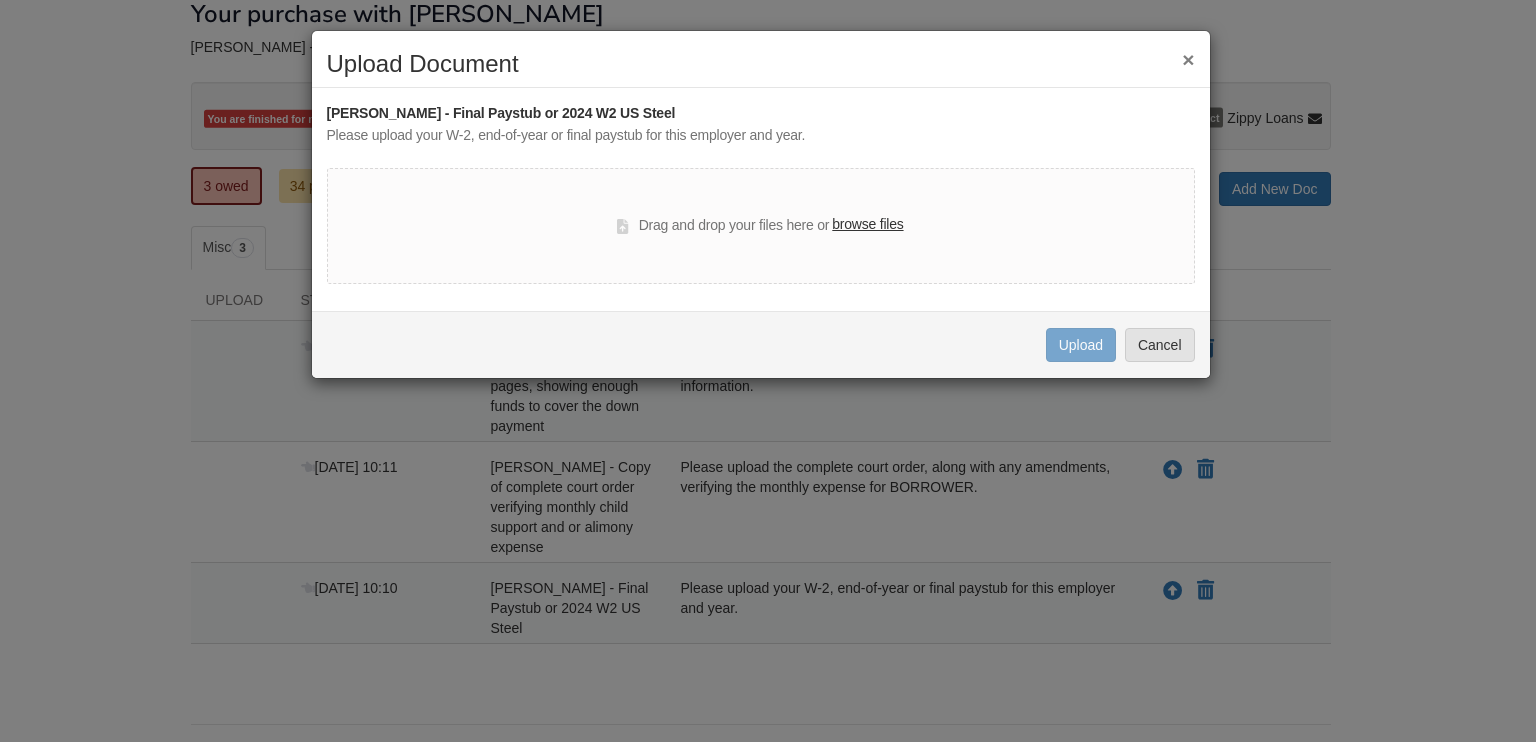 click on "browse files" at bounding box center (867, 225) 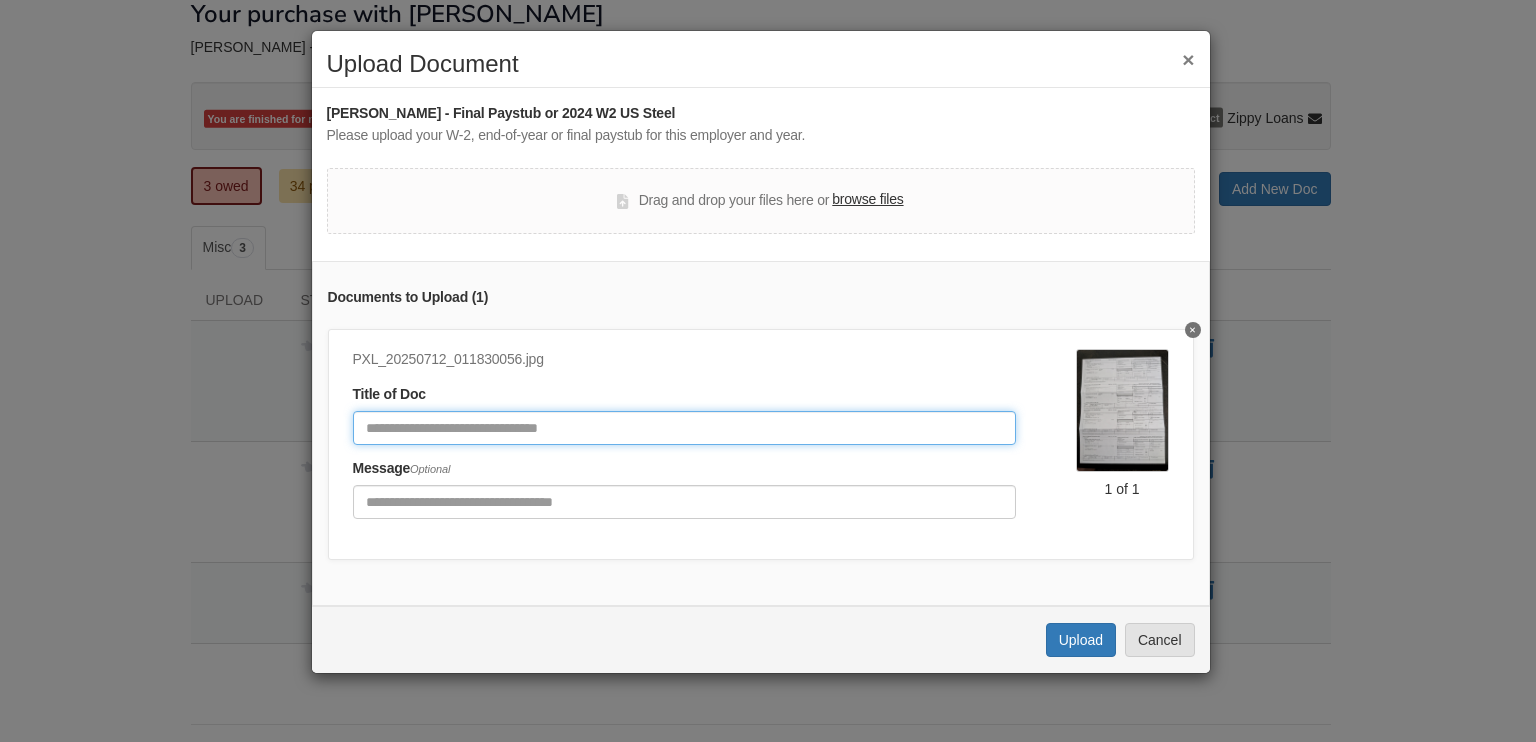 click 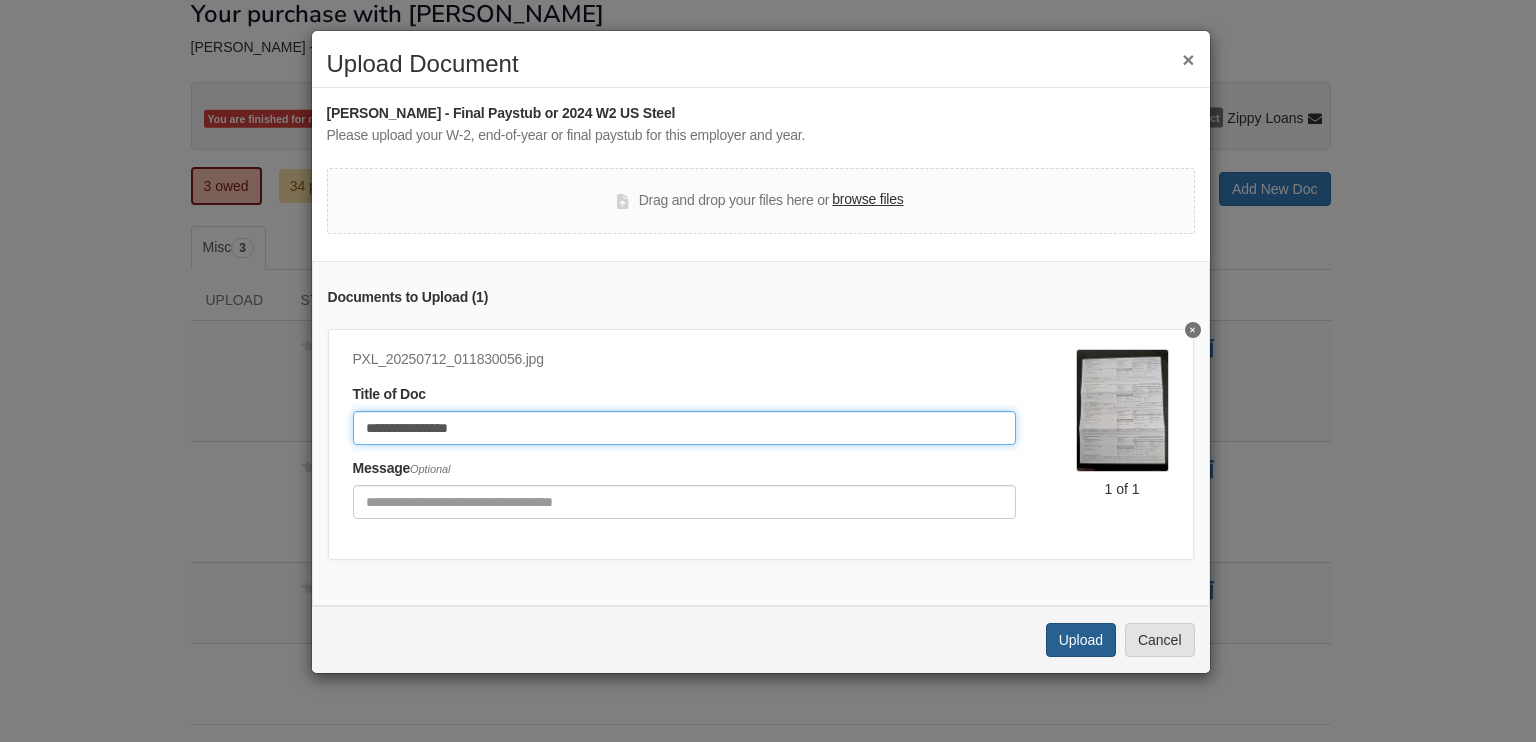 type on "**********" 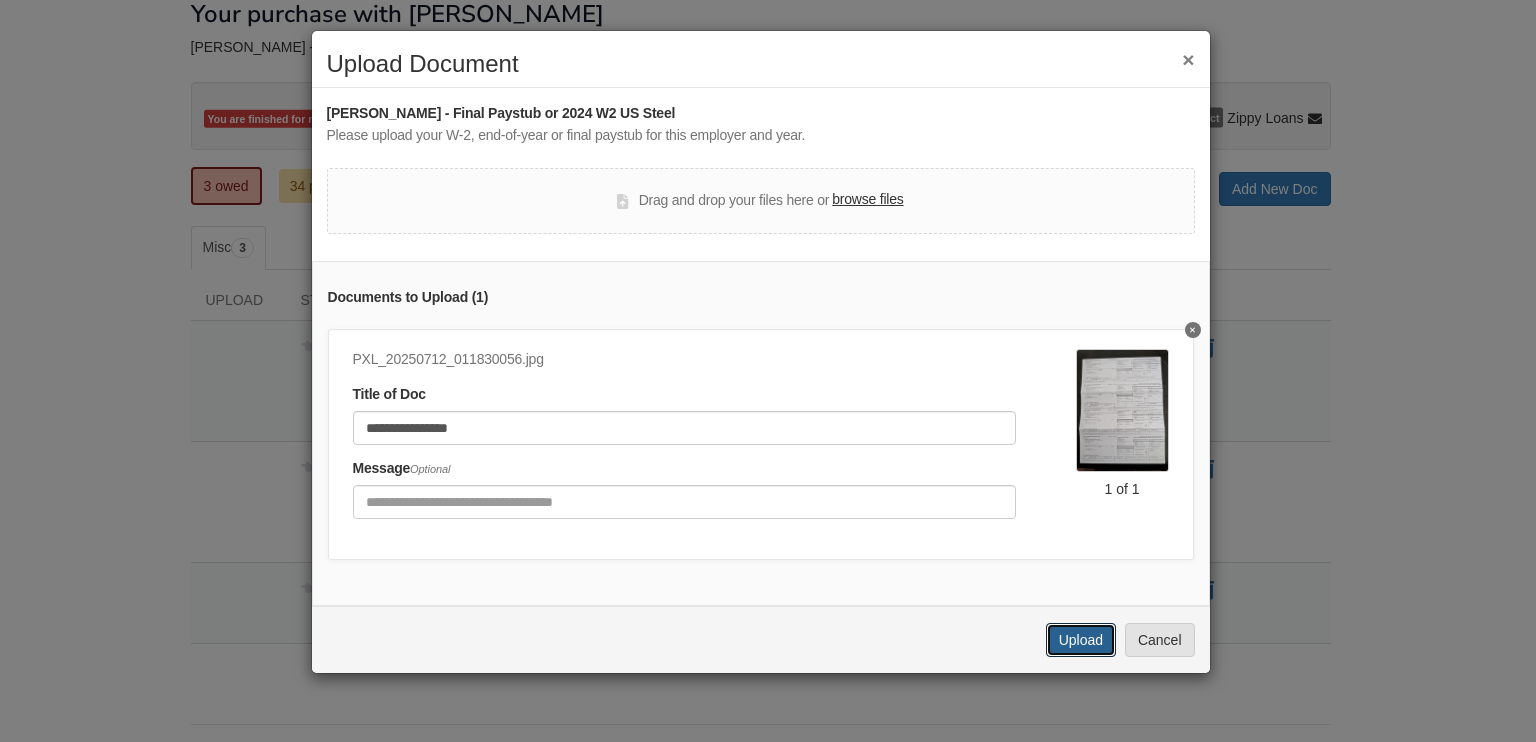 click on "Upload" at bounding box center (1081, 640) 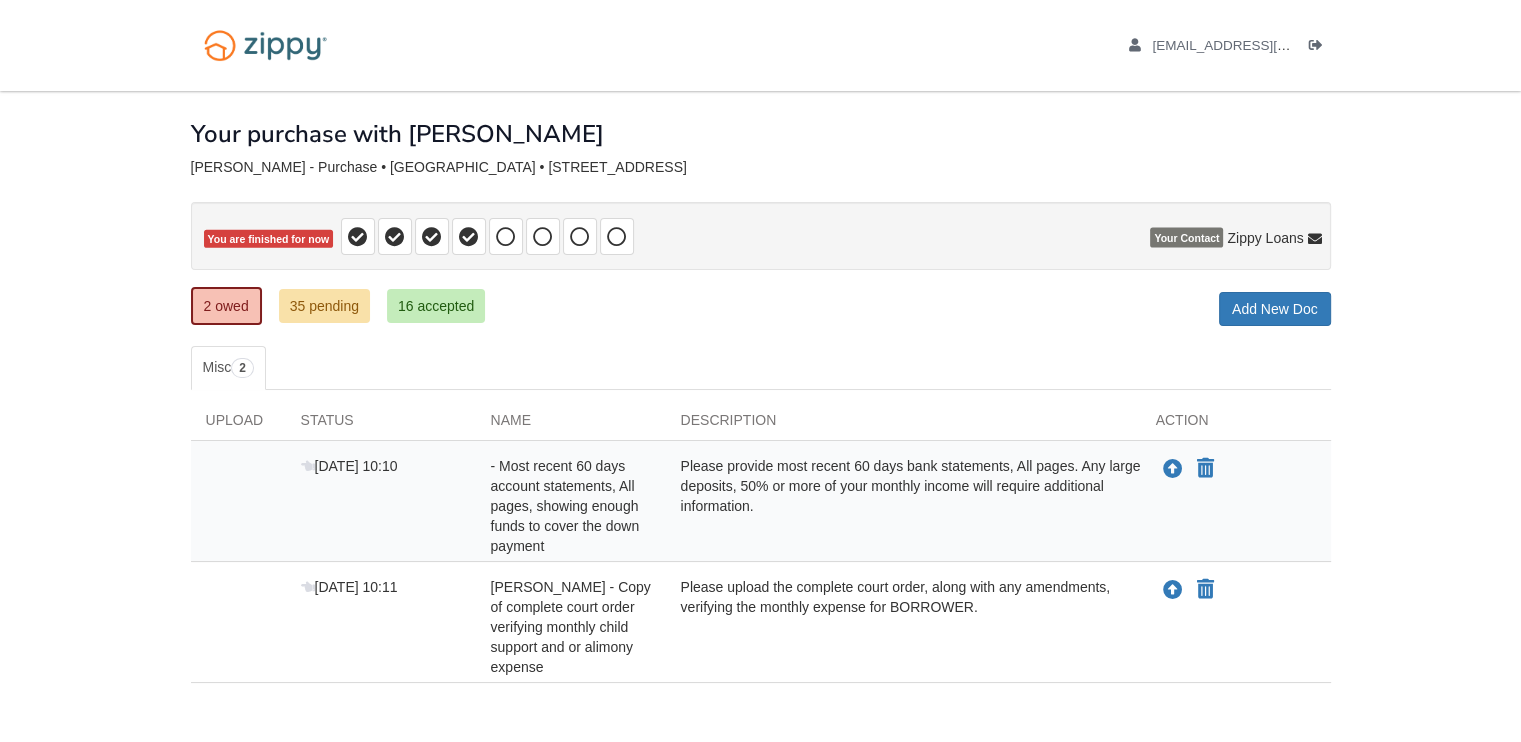 scroll, scrollTop: 99, scrollLeft: 0, axis: vertical 